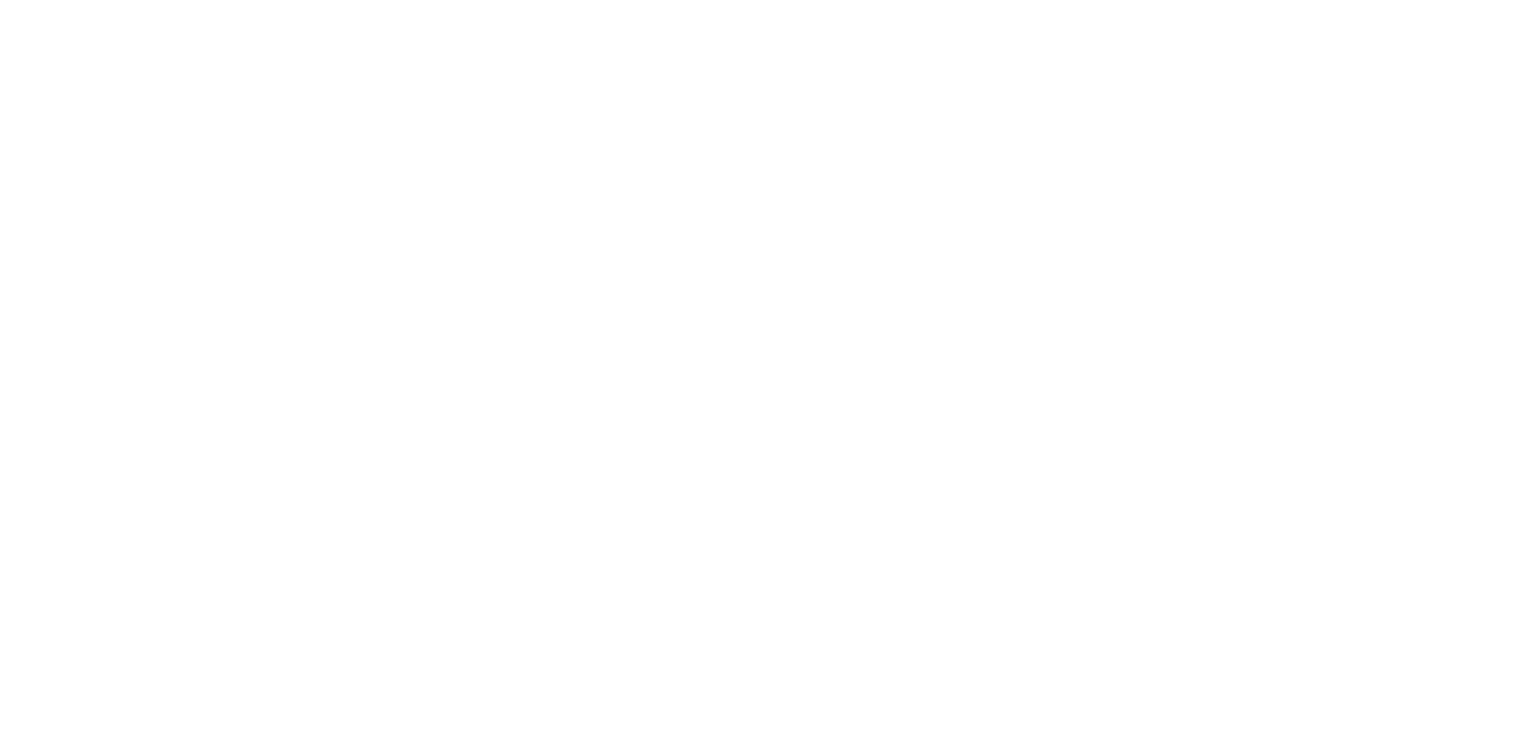 scroll, scrollTop: 0, scrollLeft: 0, axis: both 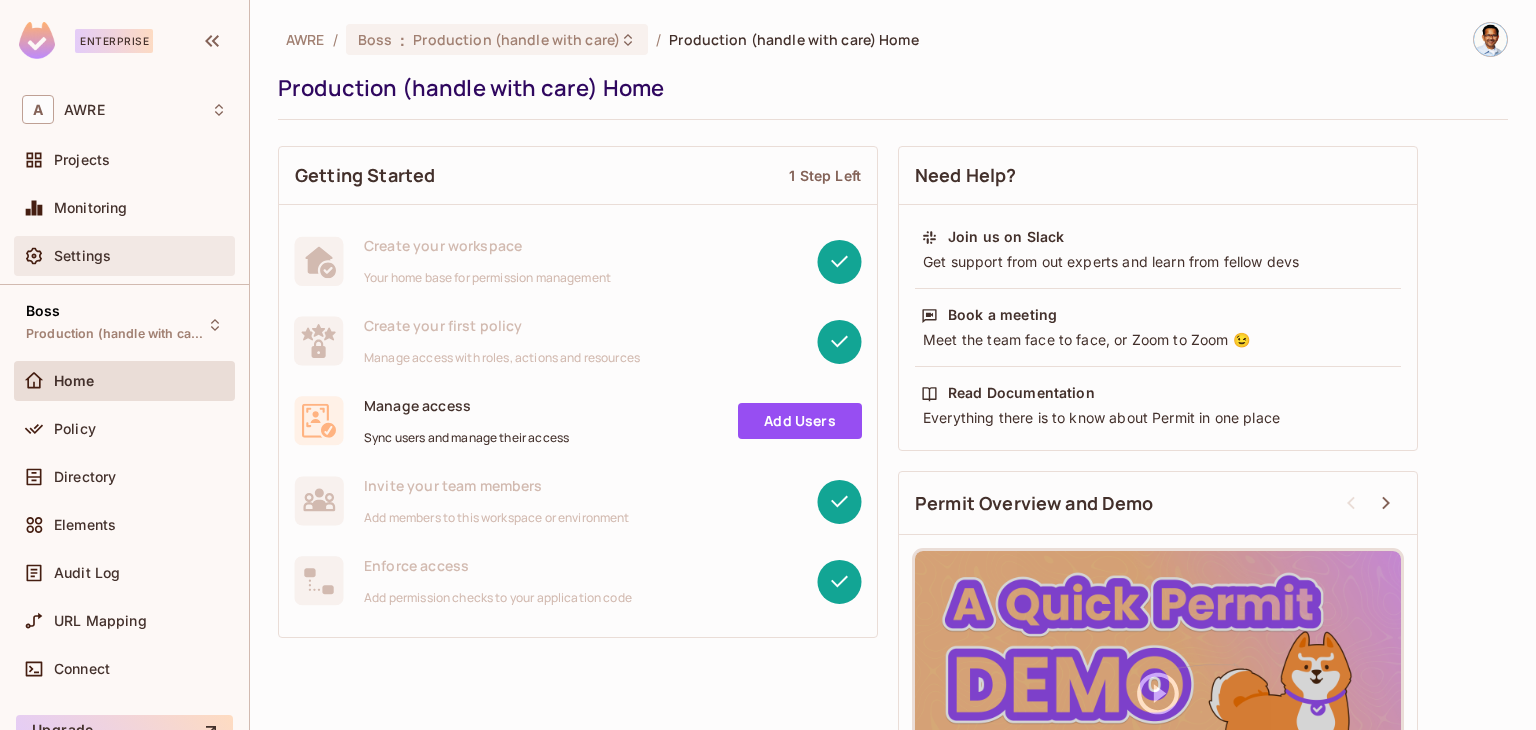 click on "Settings" at bounding box center (82, 256) 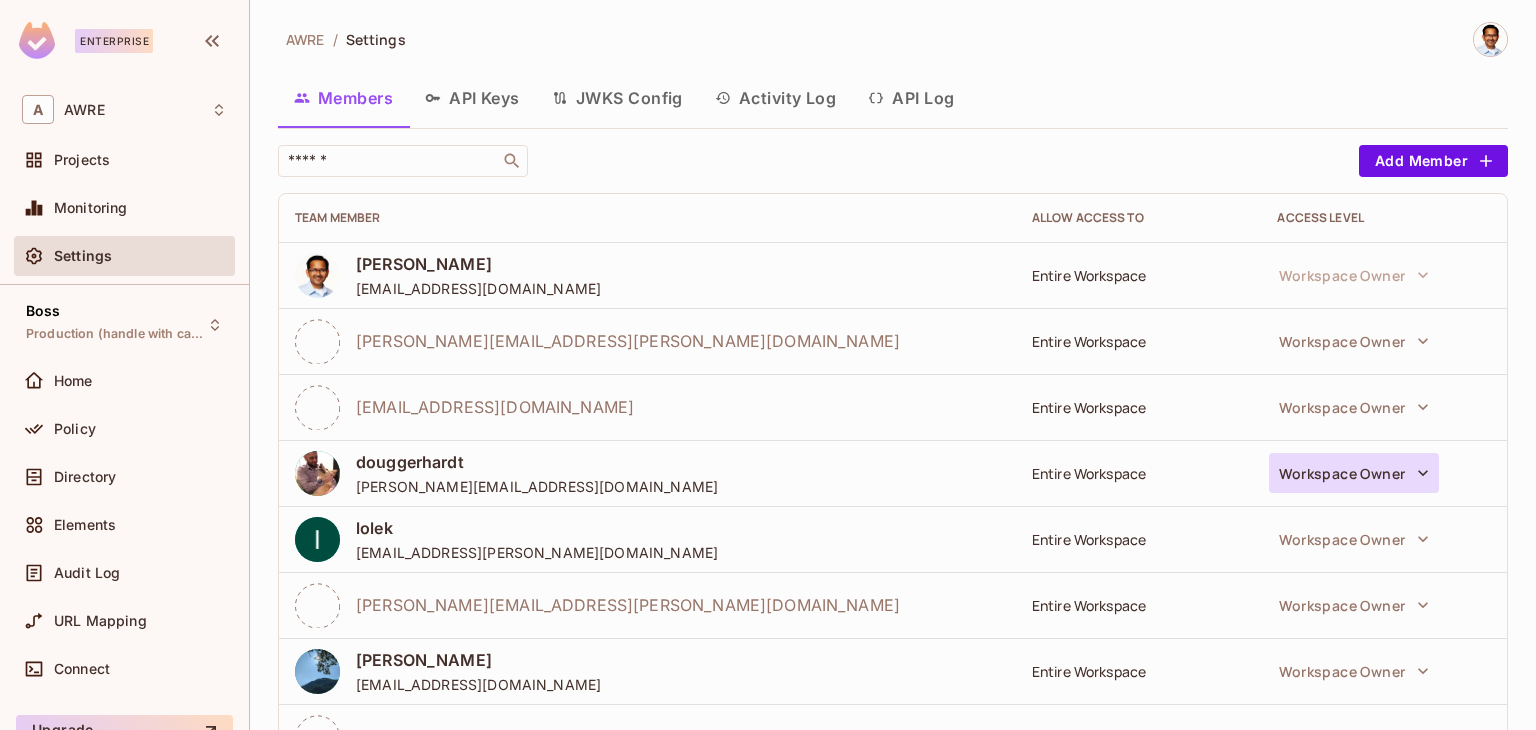 click 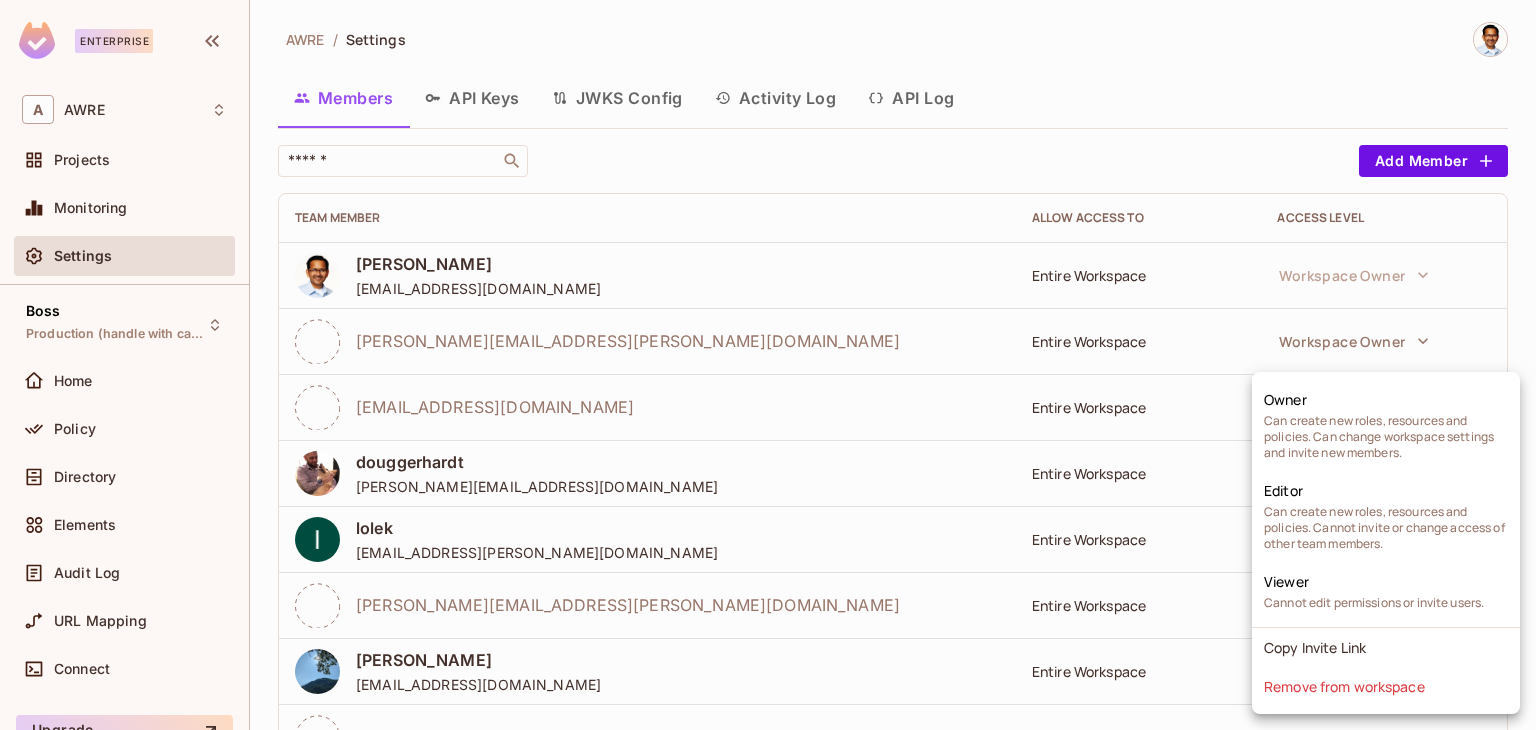 click at bounding box center (768, 365) 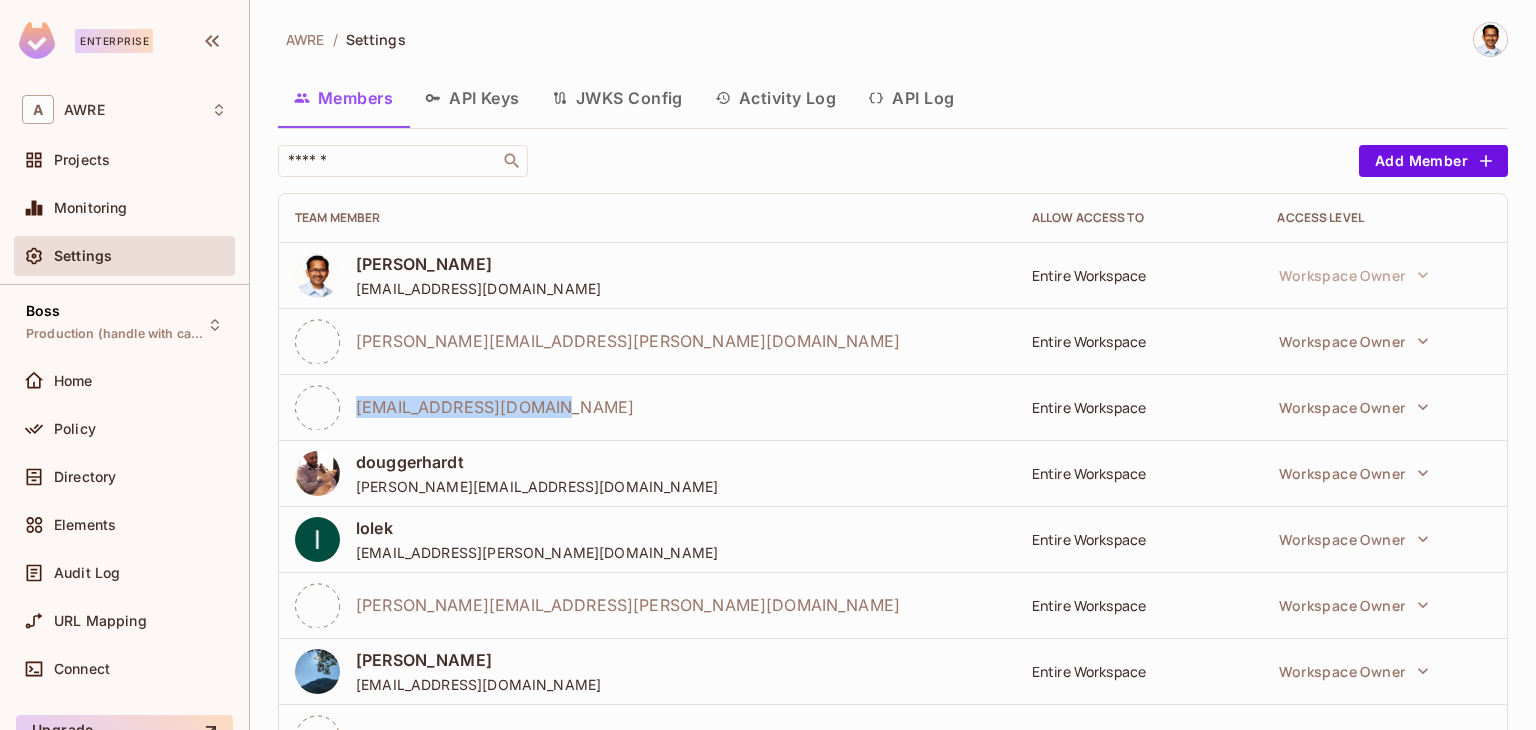 drag, startPoint x: 550, startPoint y: 410, endPoint x: 357, endPoint y: 411, distance: 193.0026 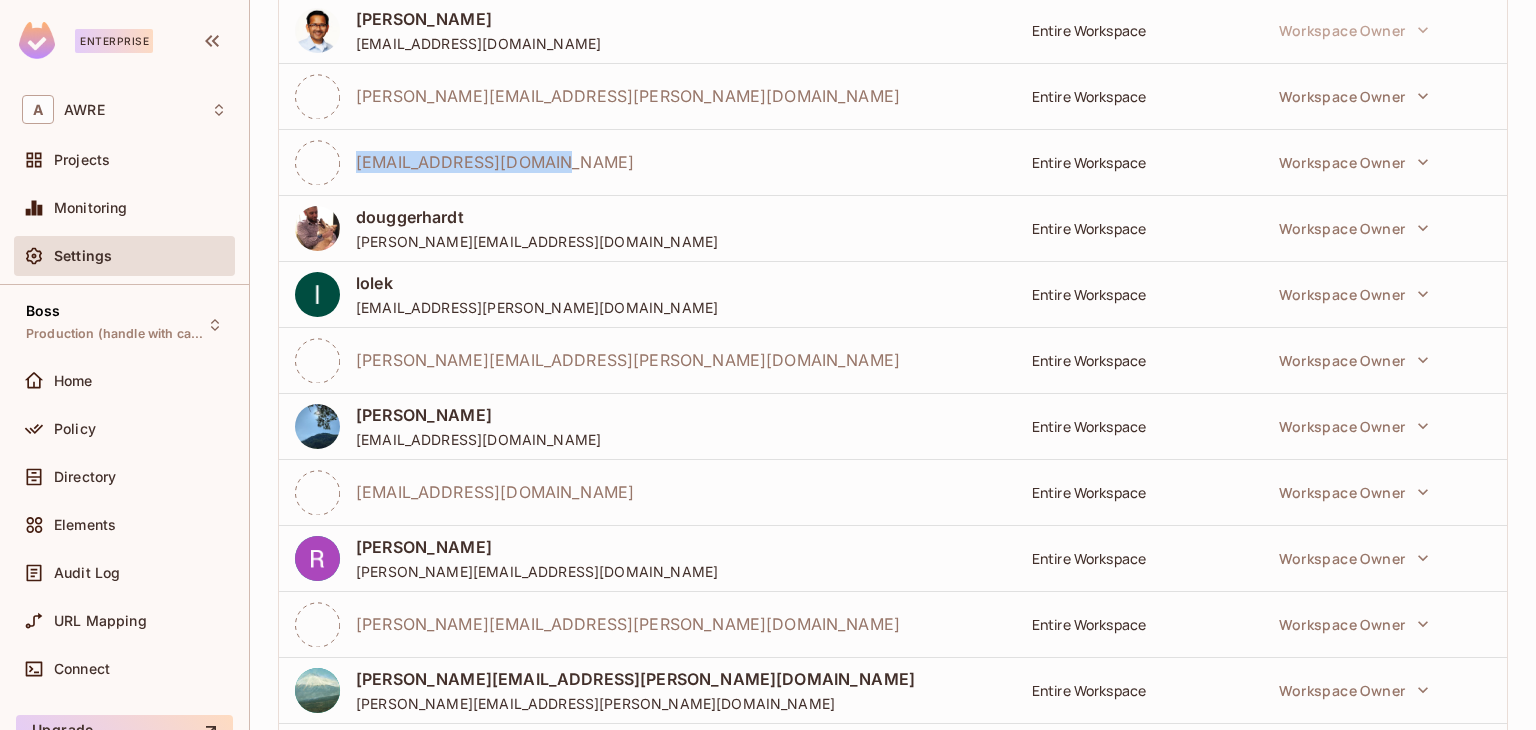 scroll, scrollTop: 200, scrollLeft: 0, axis: vertical 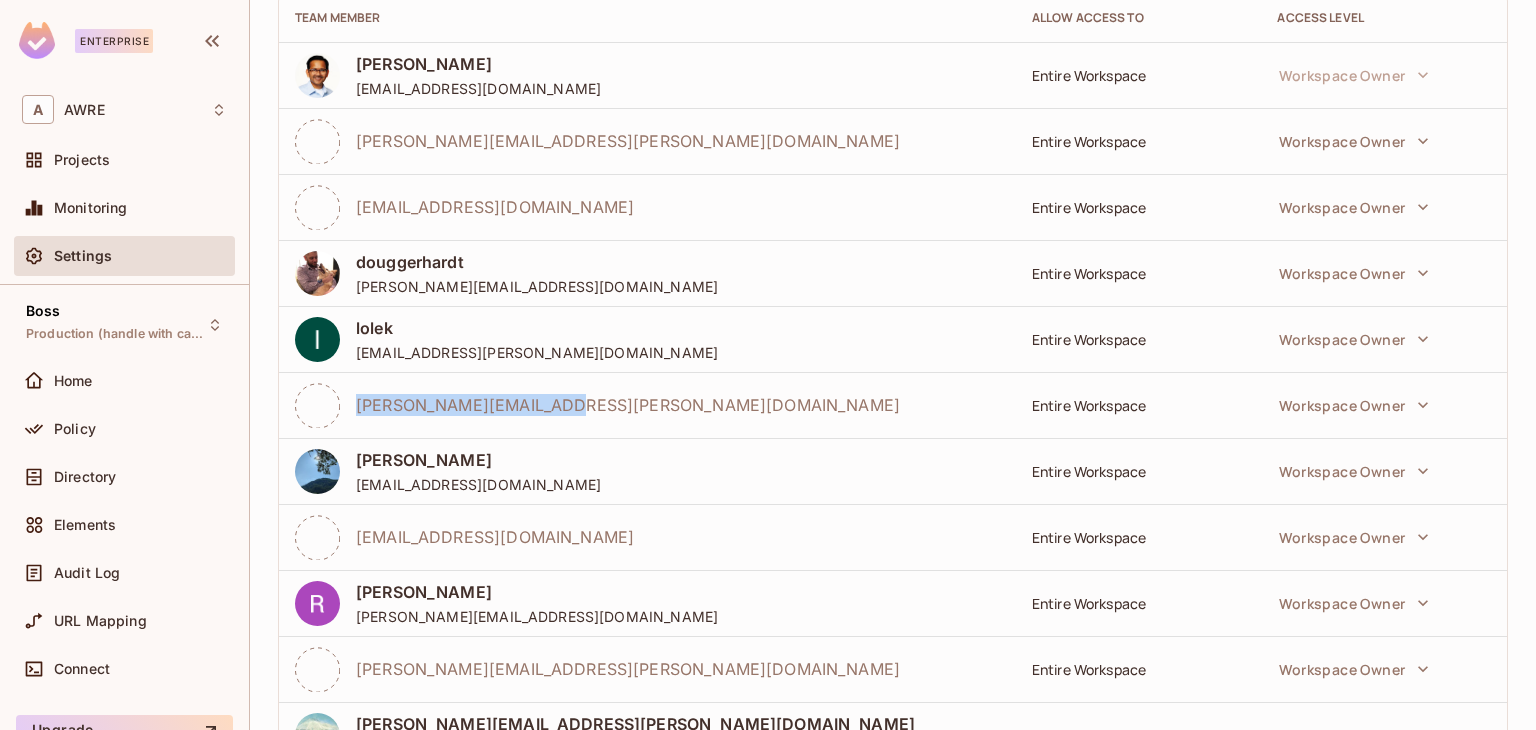 drag, startPoint x: 517, startPoint y: 405, endPoint x: 356, endPoint y: 415, distance: 161.31026 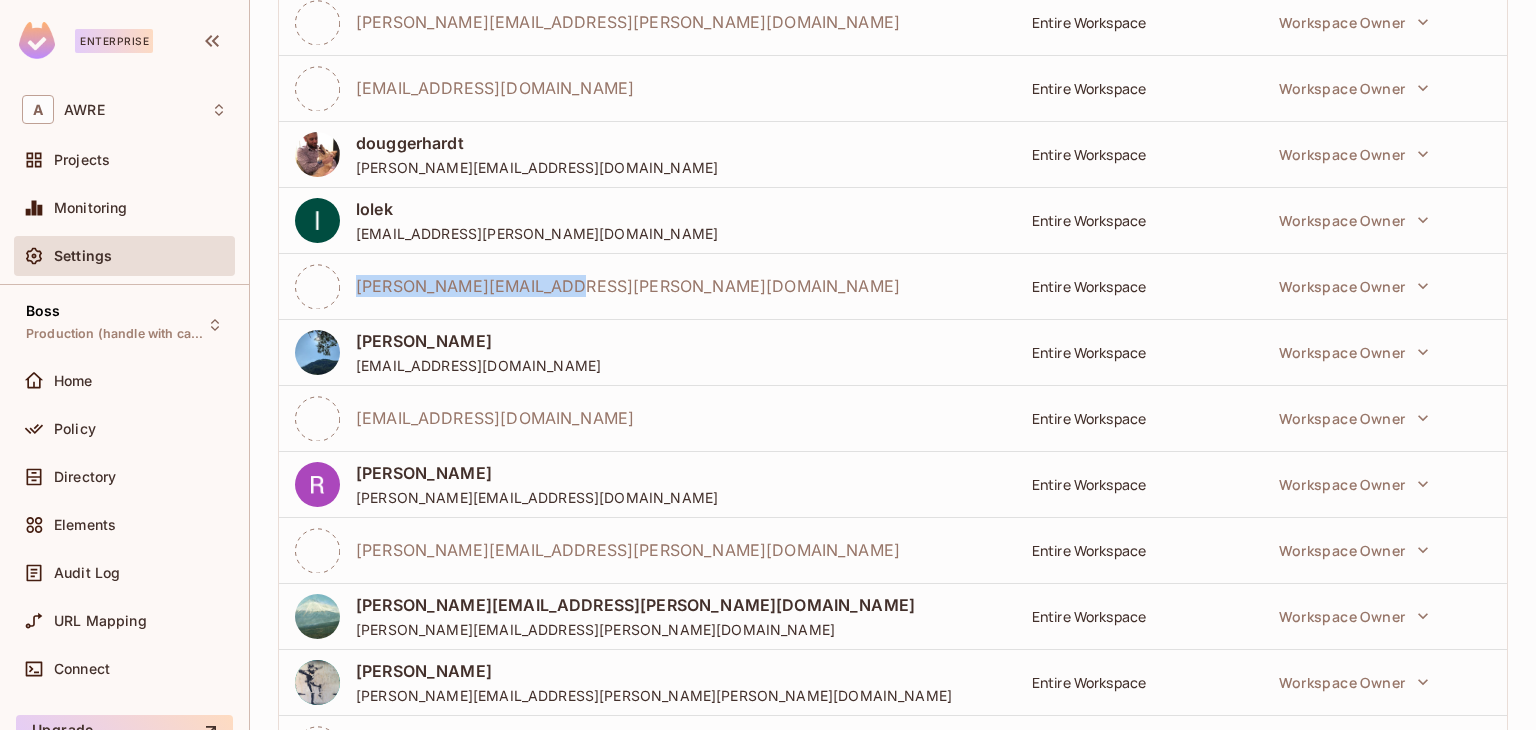 scroll, scrollTop: 400, scrollLeft: 0, axis: vertical 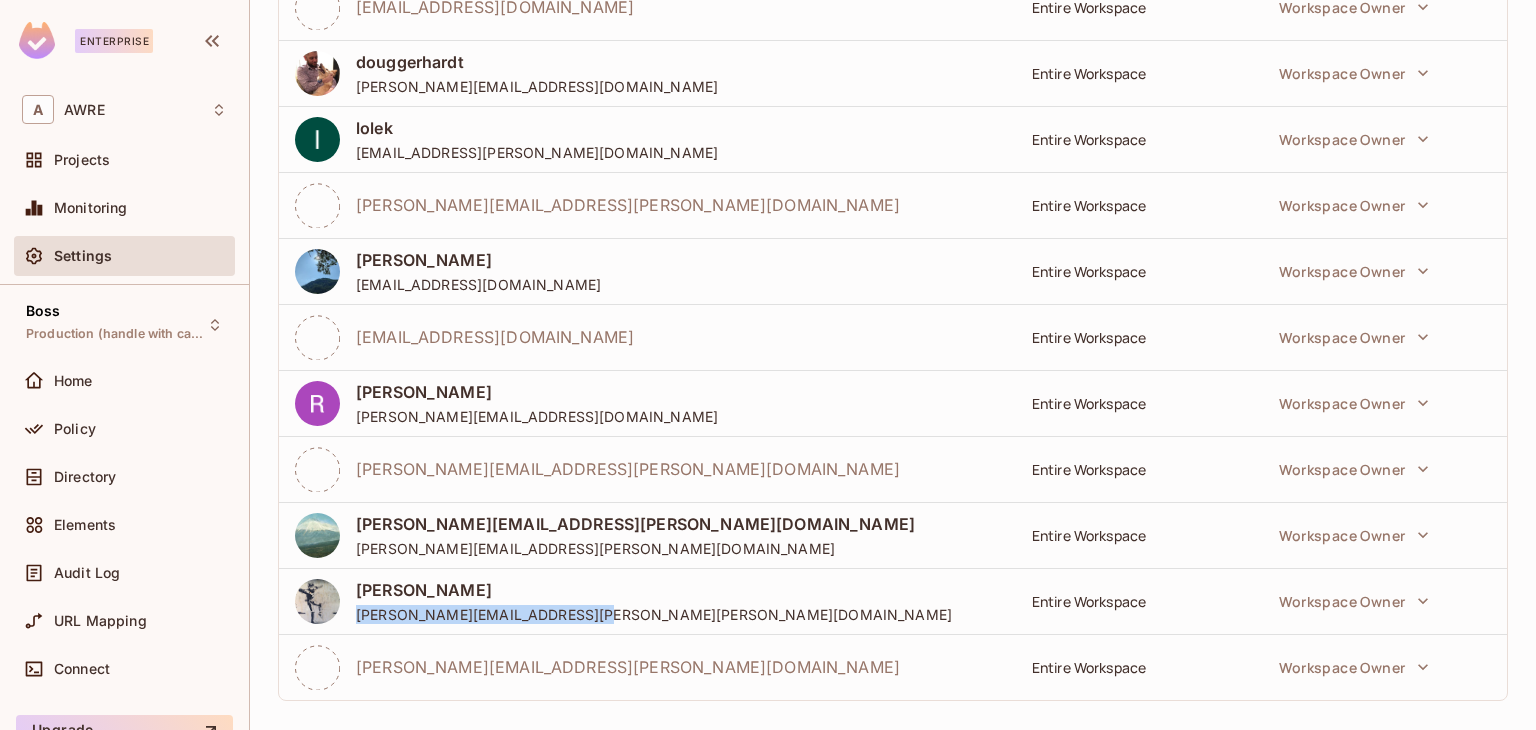 drag, startPoint x: 572, startPoint y: 620, endPoint x: 356, endPoint y: 616, distance: 216.03703 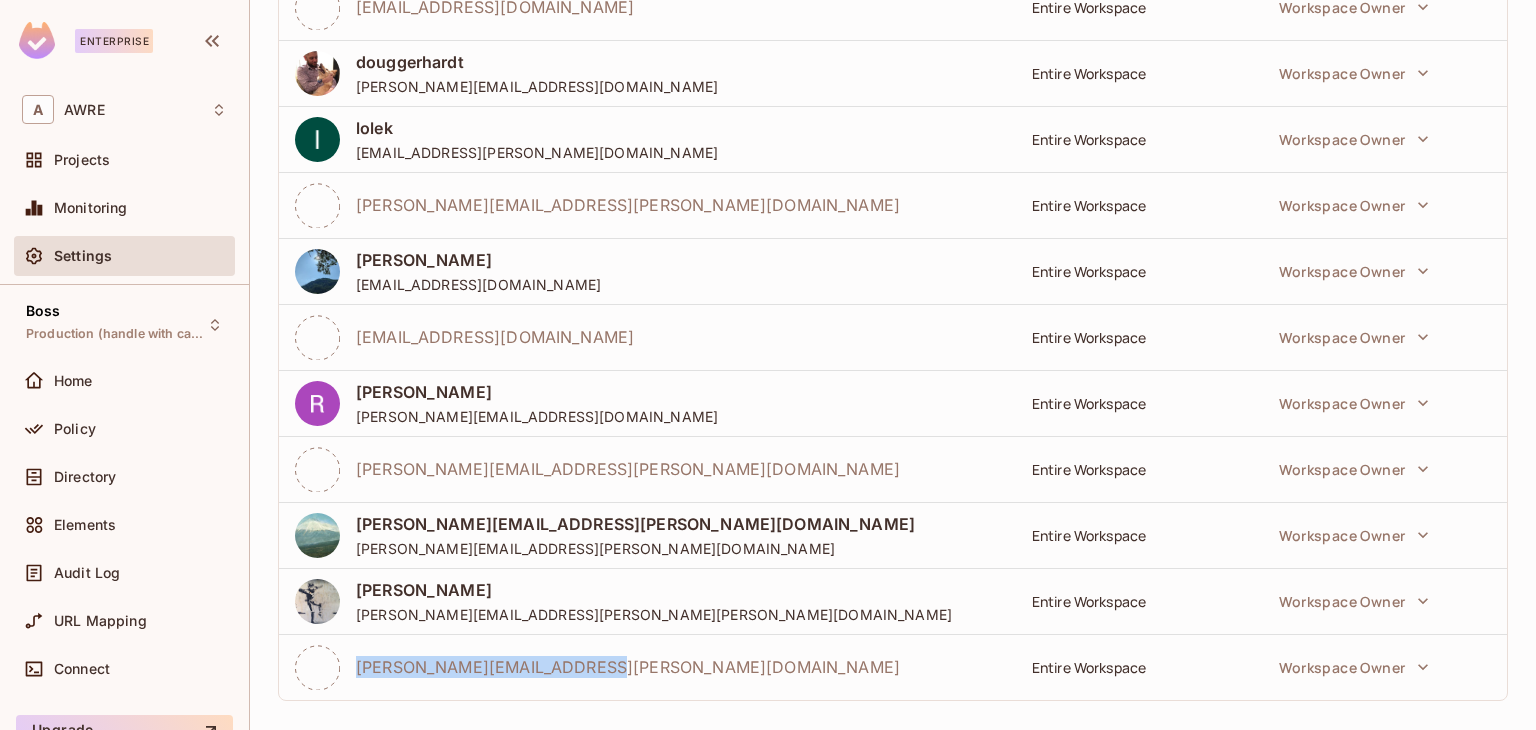 drag, startPoint x: 576, startPoint y: 660, endPoint x: 357, endPoint y: 670, distance: 219.2282 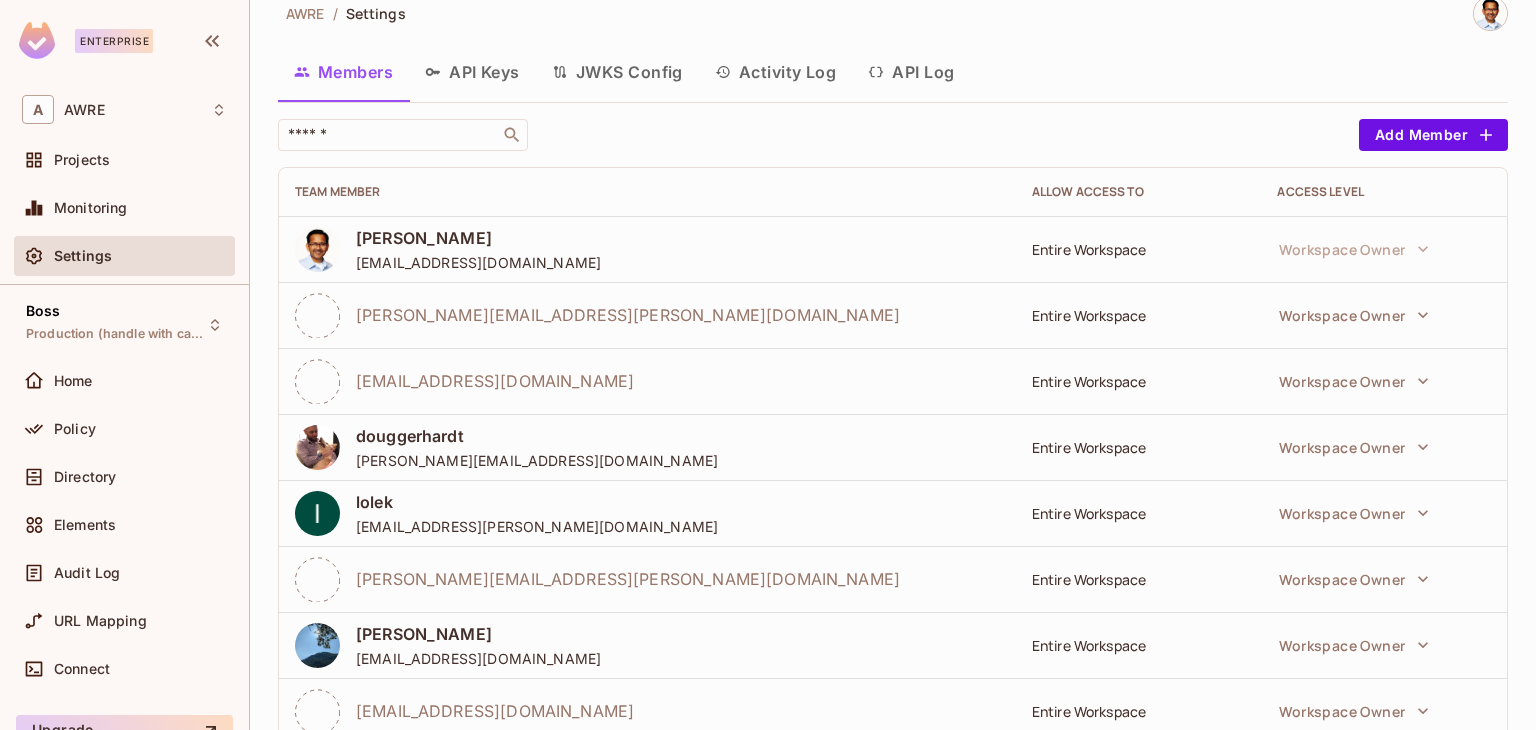 scroll, scrollTop: 0, scrollLeft: 0, axis: both 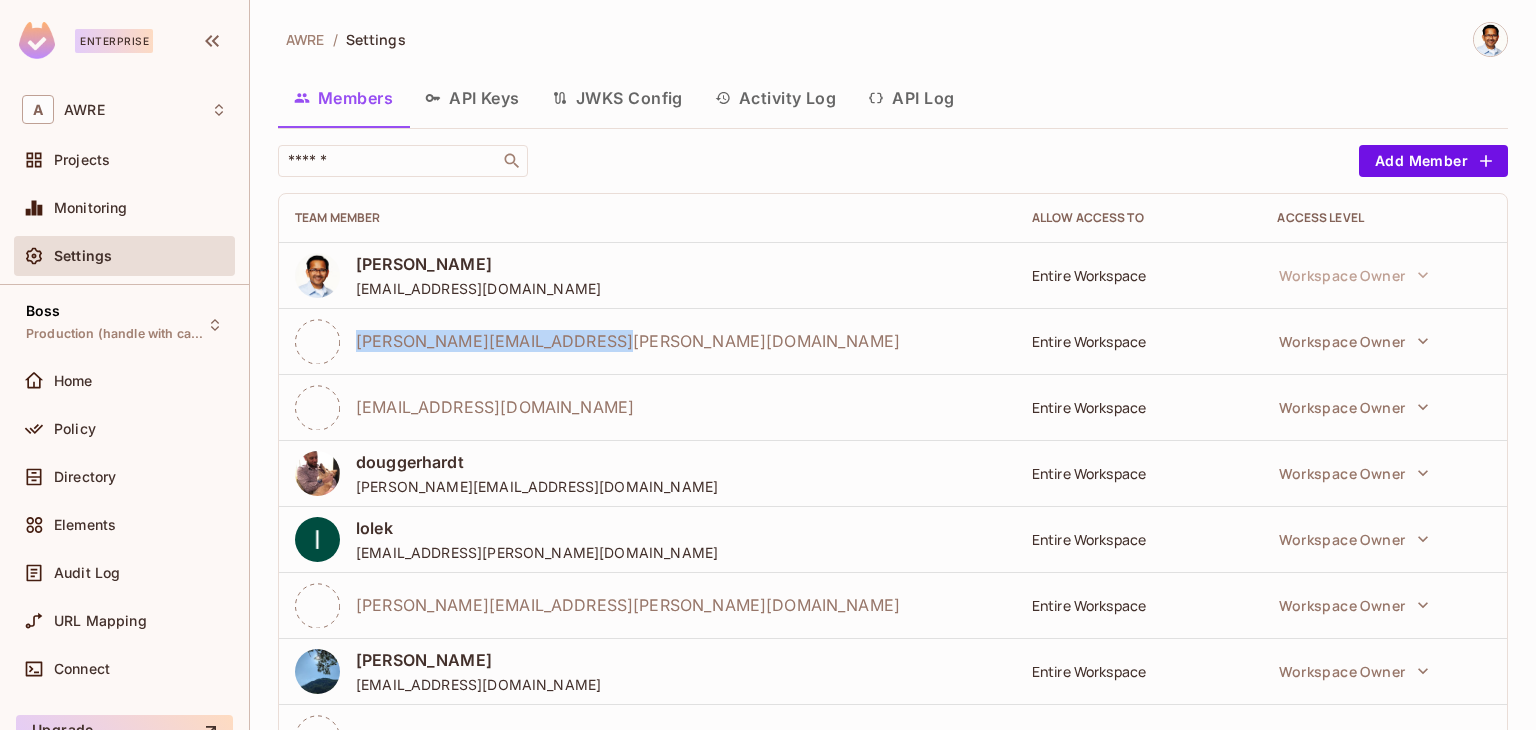 drag, startPoint x: 607, startPoint y: 343, endPoint x: 354, endPoint y: 333, distance: 253.19756 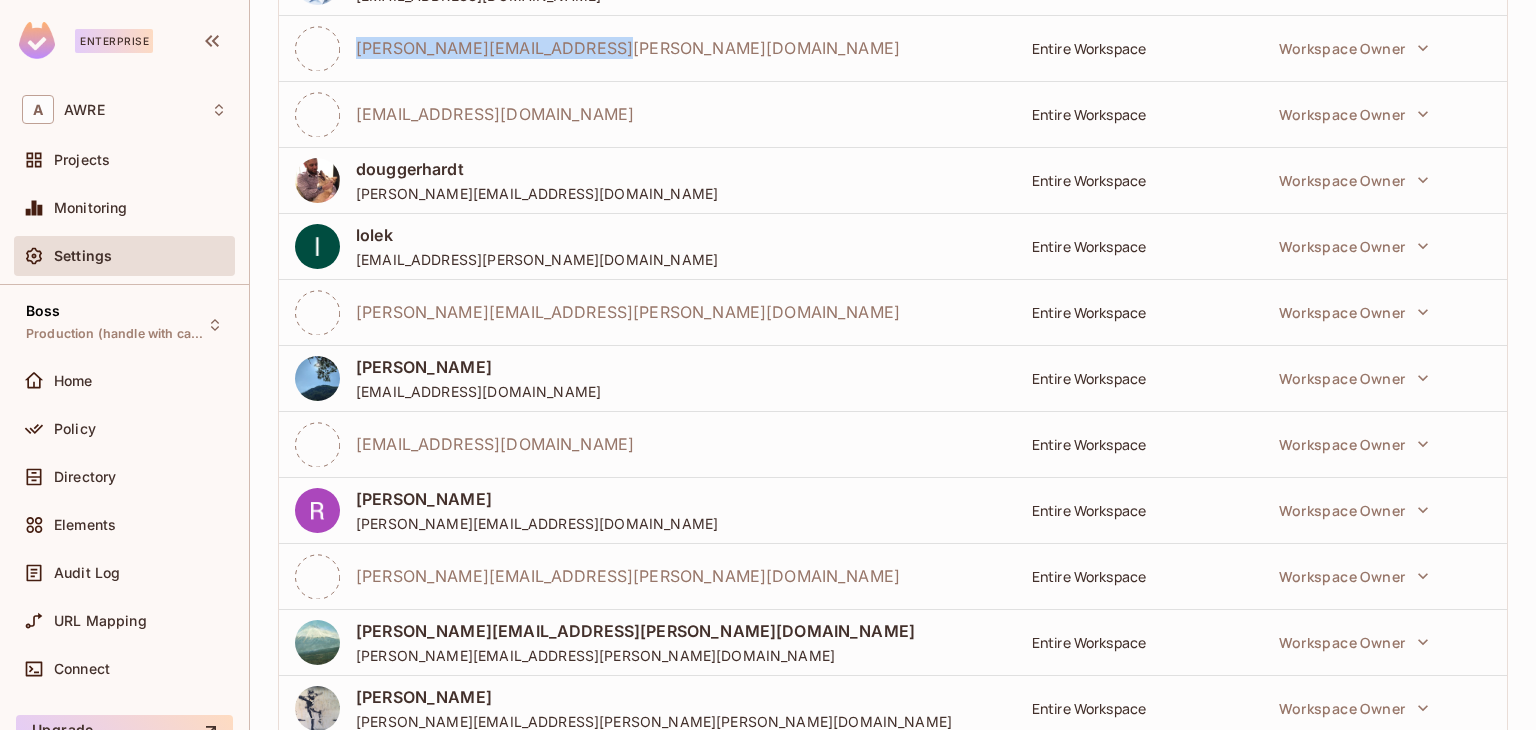 scroll, scrollTop: 400, scrollLeft: 0, axis: vertical 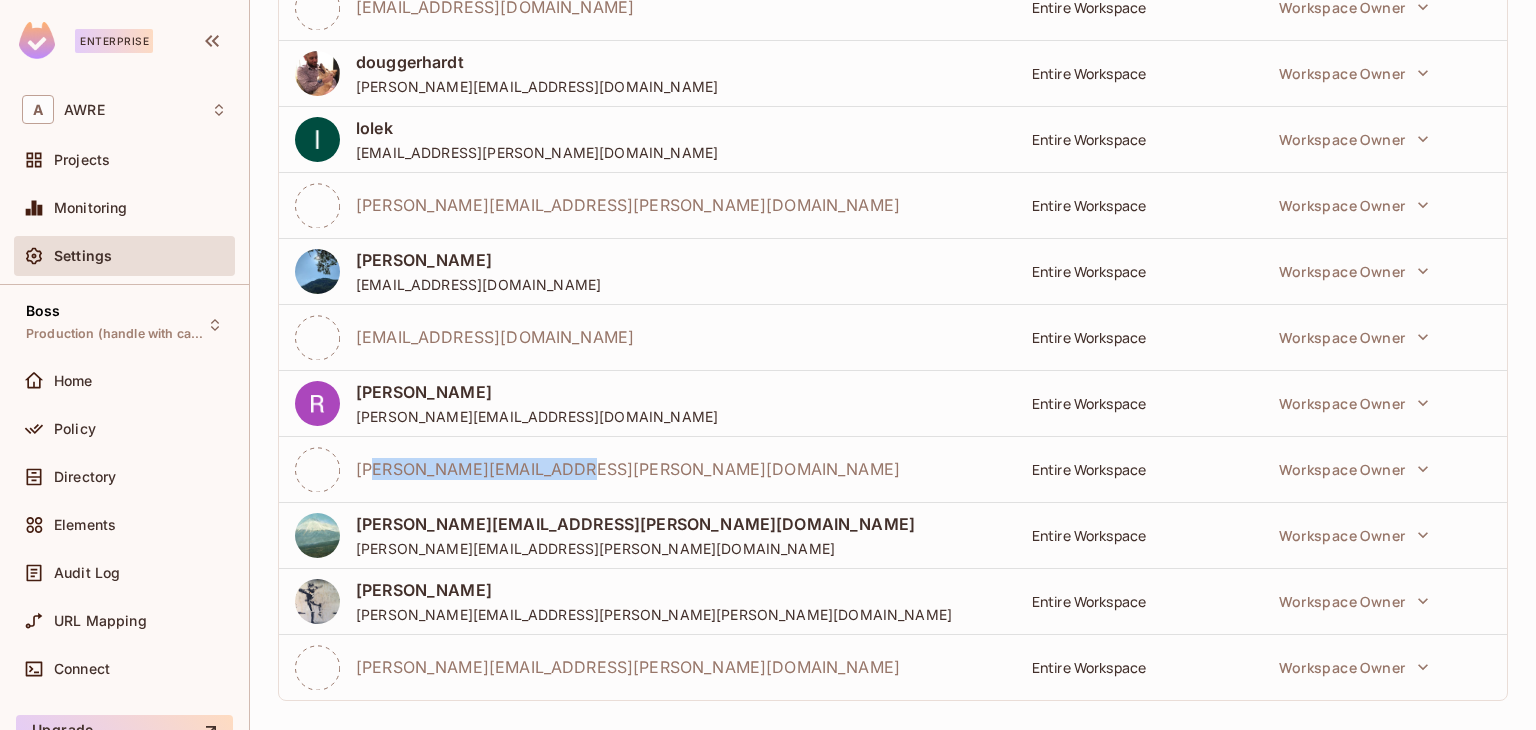 drag, startPoint x: 569, startPoint y: 463, endPoint x: 373, endPoint y: 486, distance: 197.34488 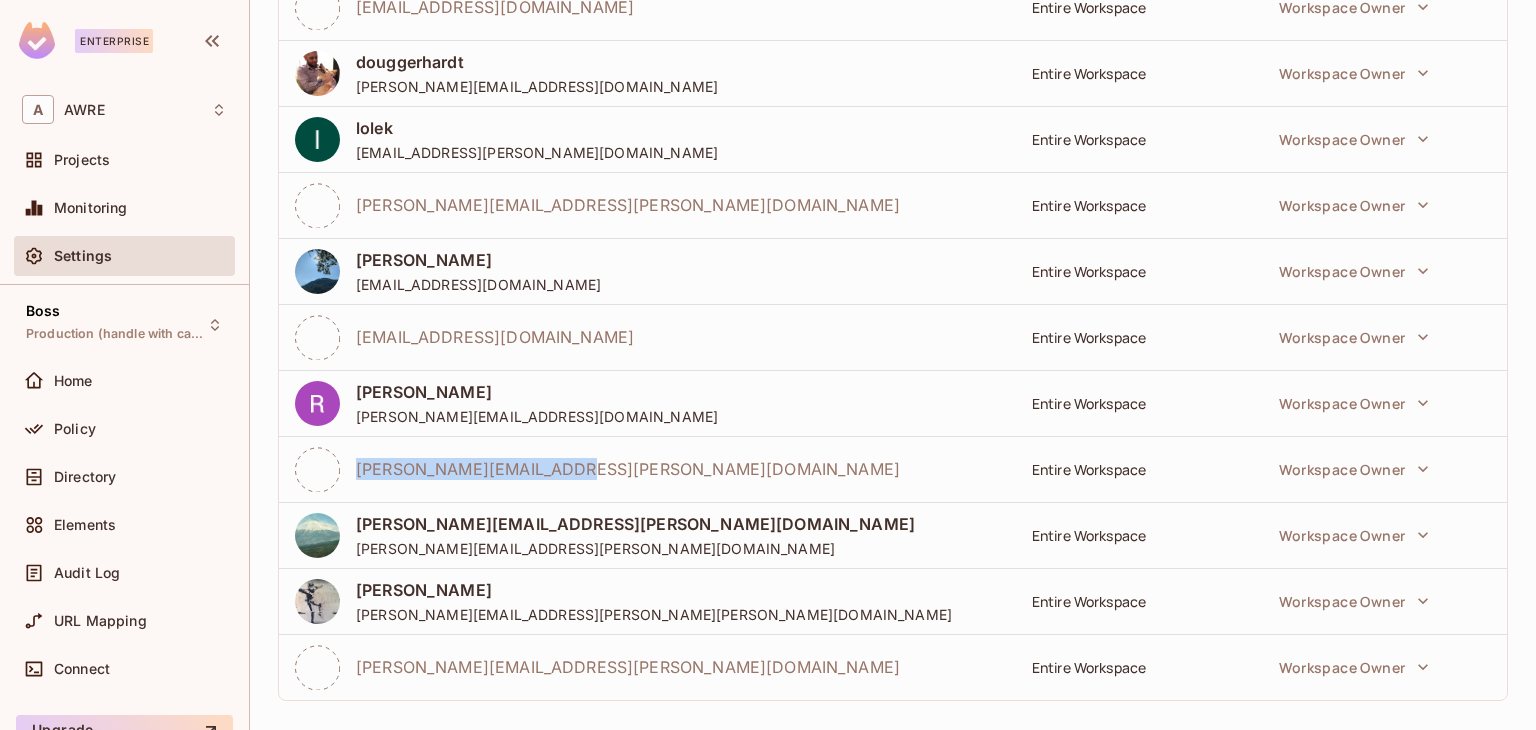 drag, startPoint x: 358, startPoint y: 471, endPoint x: 567, endPoint y: 465, distance: 209.0861 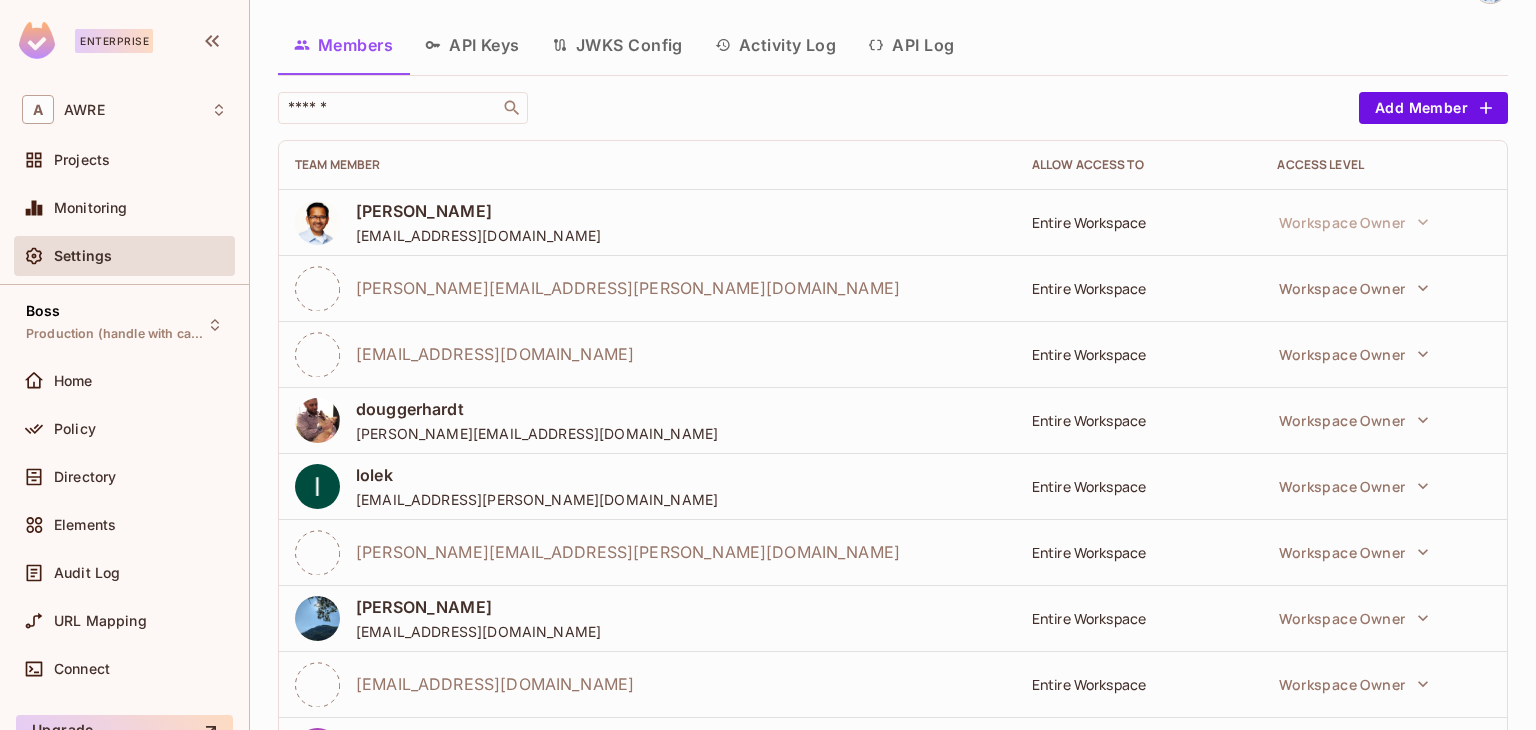 scroll, scrollTop: 15, scrollLeft: 0, axis: vertical 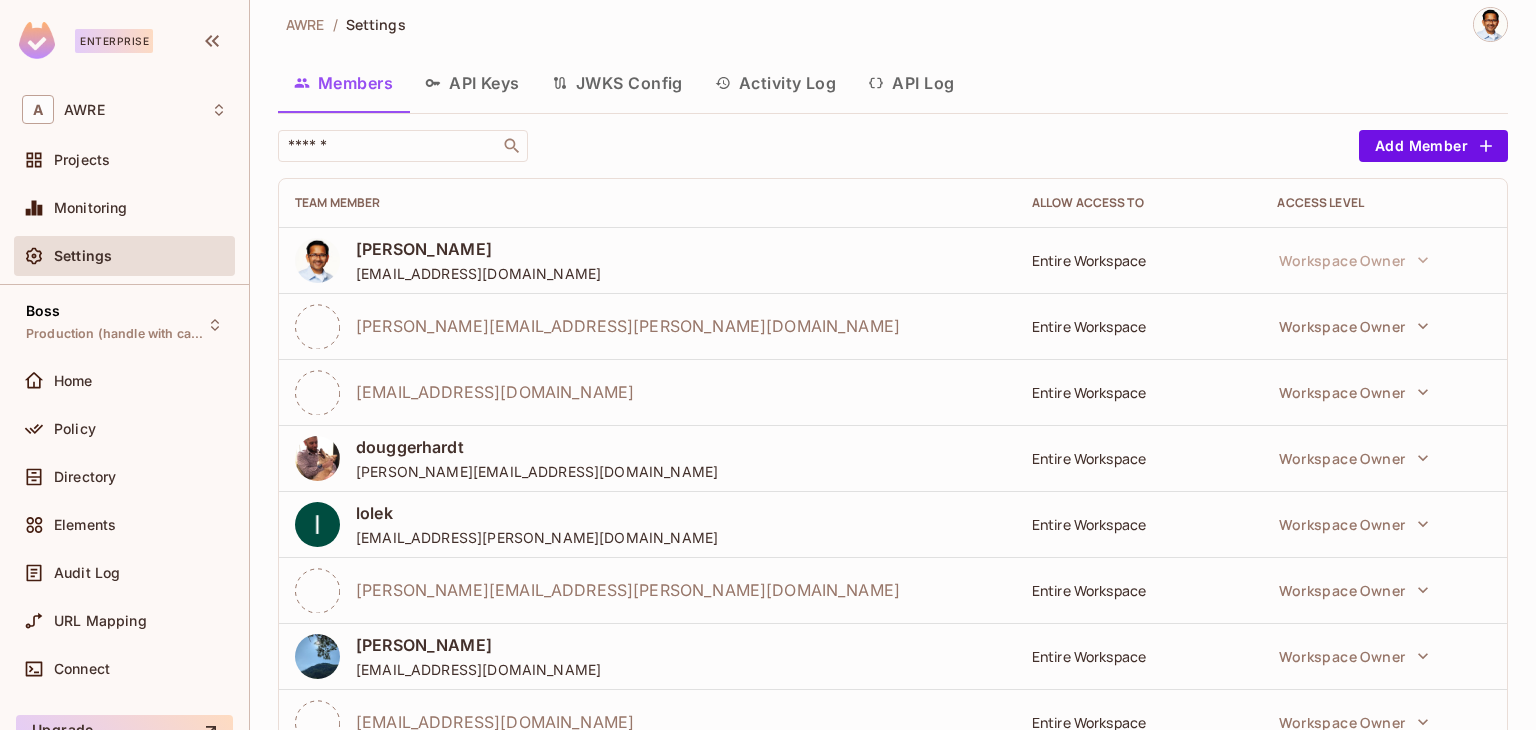 click on "[EMAIL_ADDRESS][DOMAIN_NAME]" at bounding box center (478, 669) 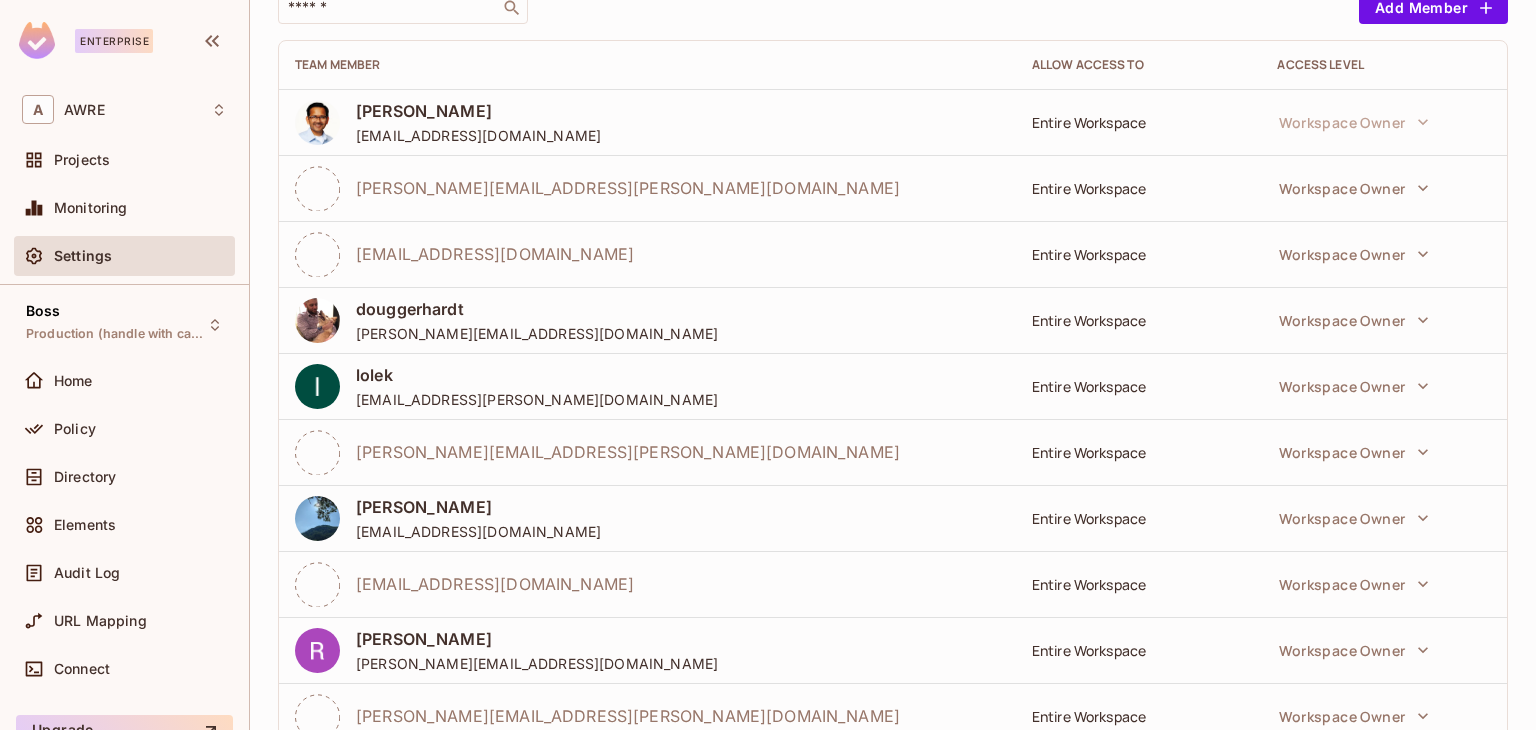 scroll, scrollTop: 200, scrollLeft: 0, axis: vertical 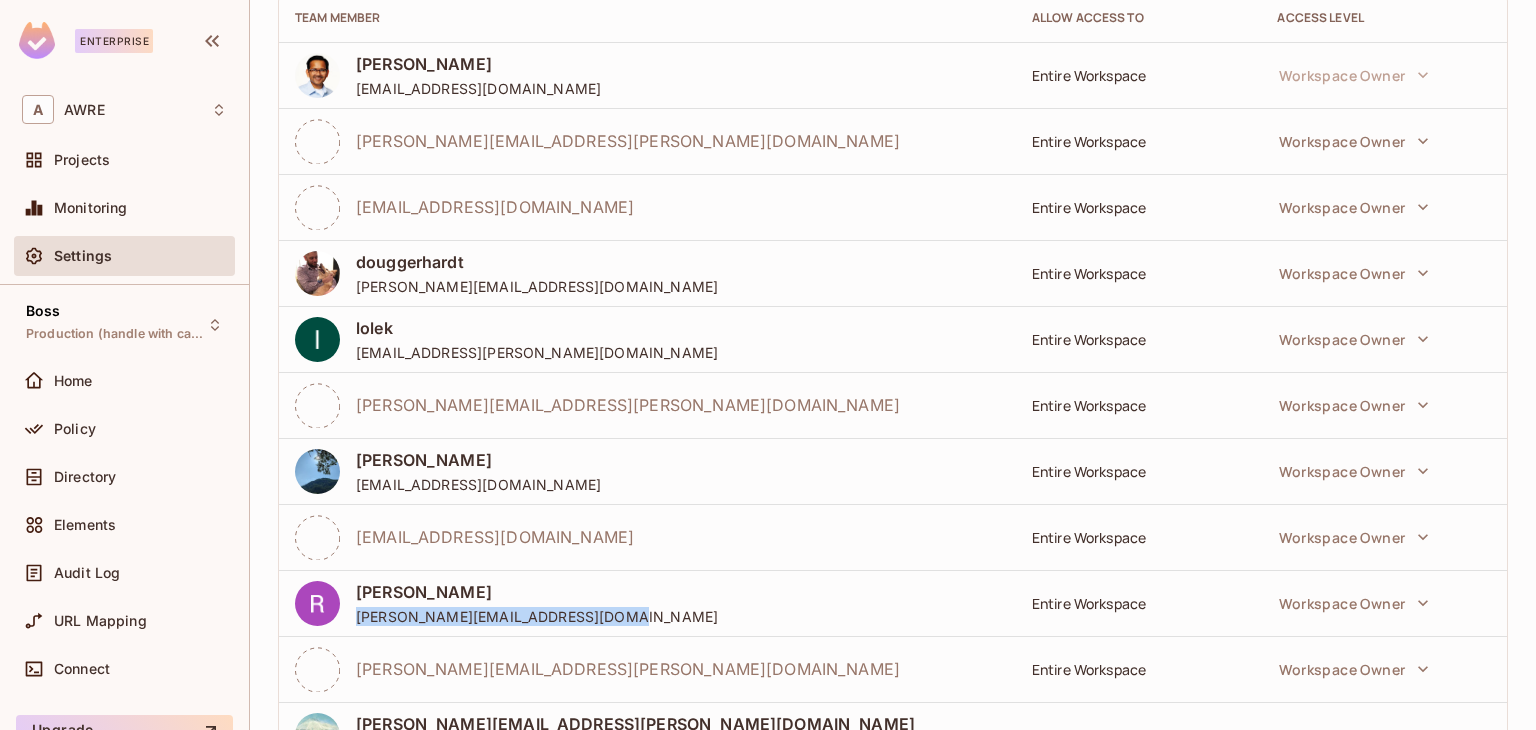 drag, startPoint x: 625, startPoint y: 614, endPoint x: 357, endPoint y: 630, distance: 268.47717 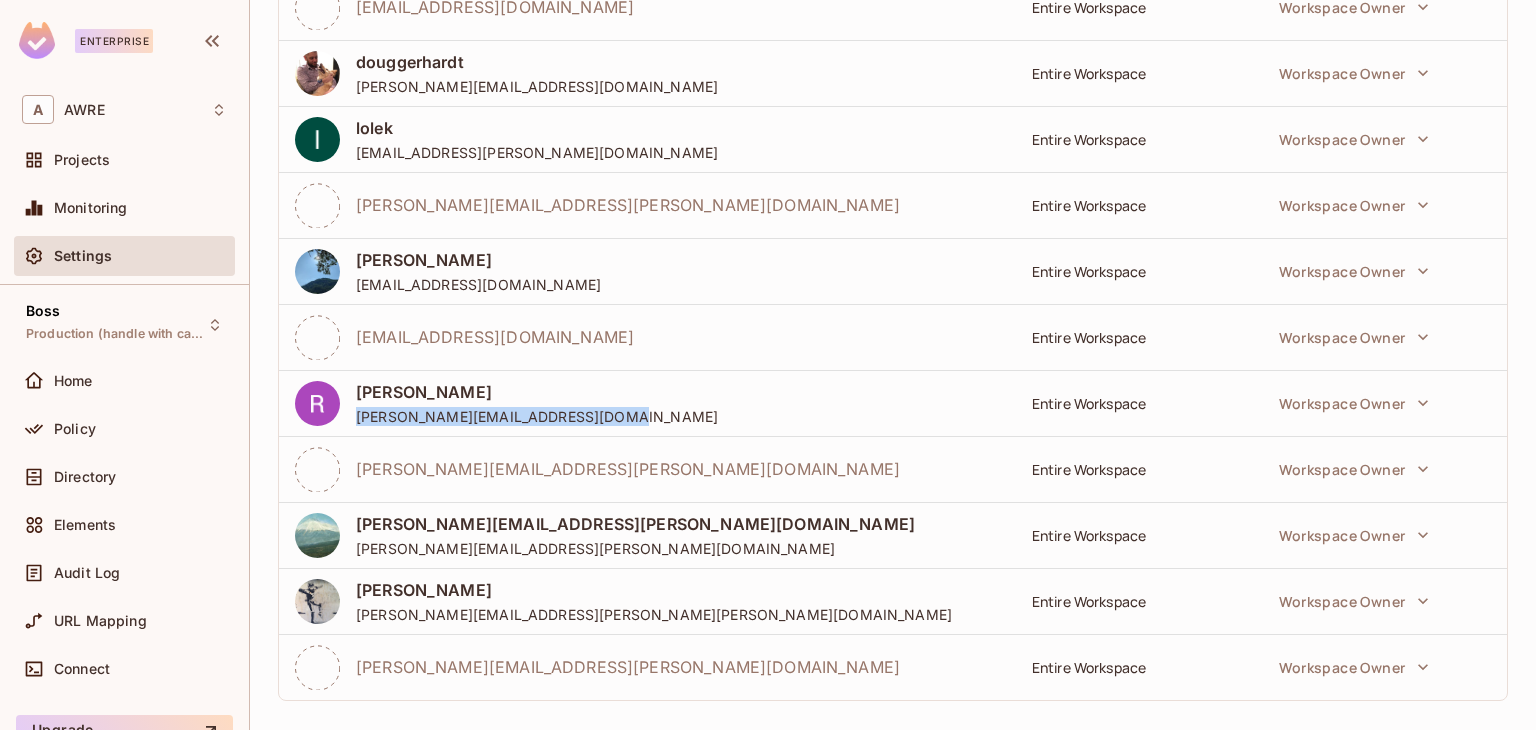 scroll, scrollTop: 415, scrollLeft: 0, axis: vertical 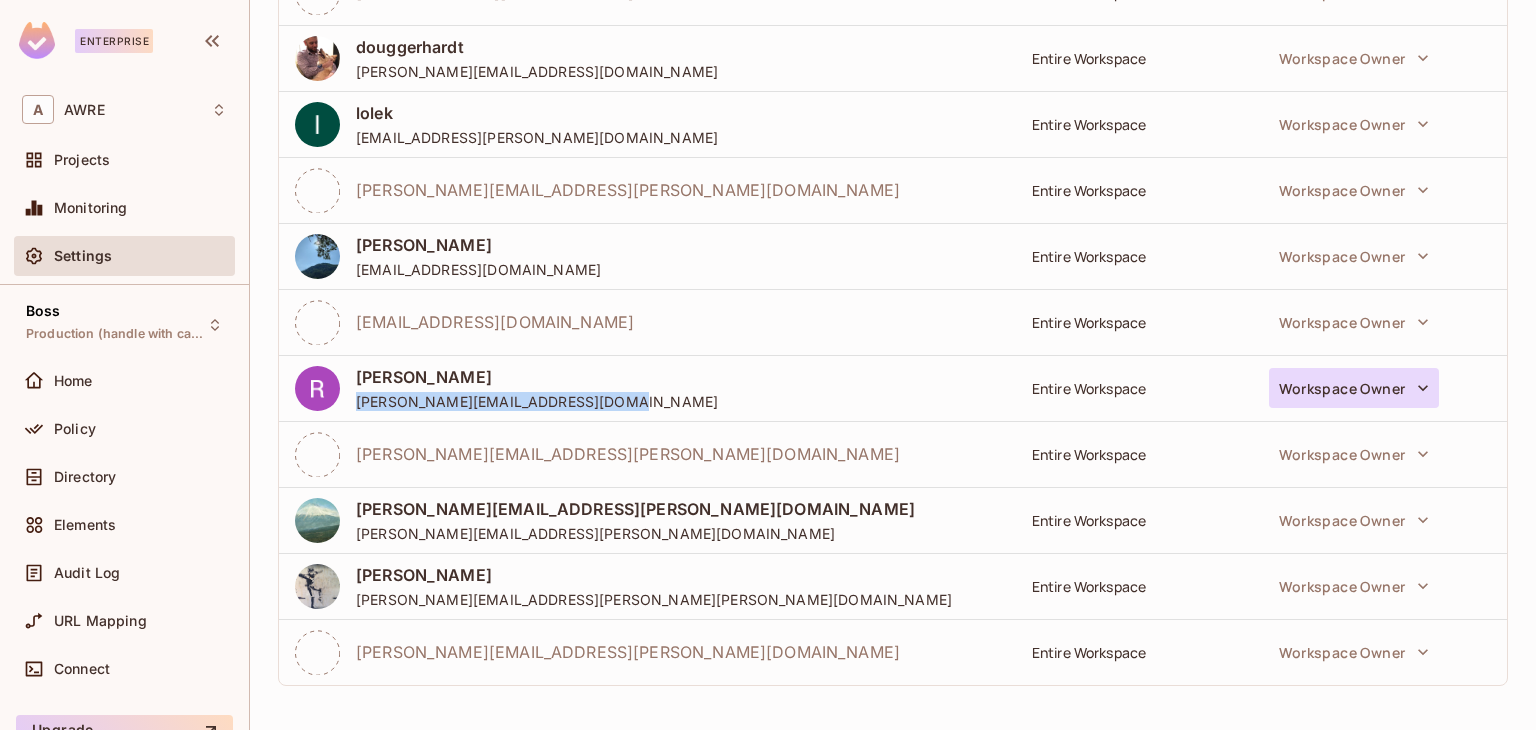 click 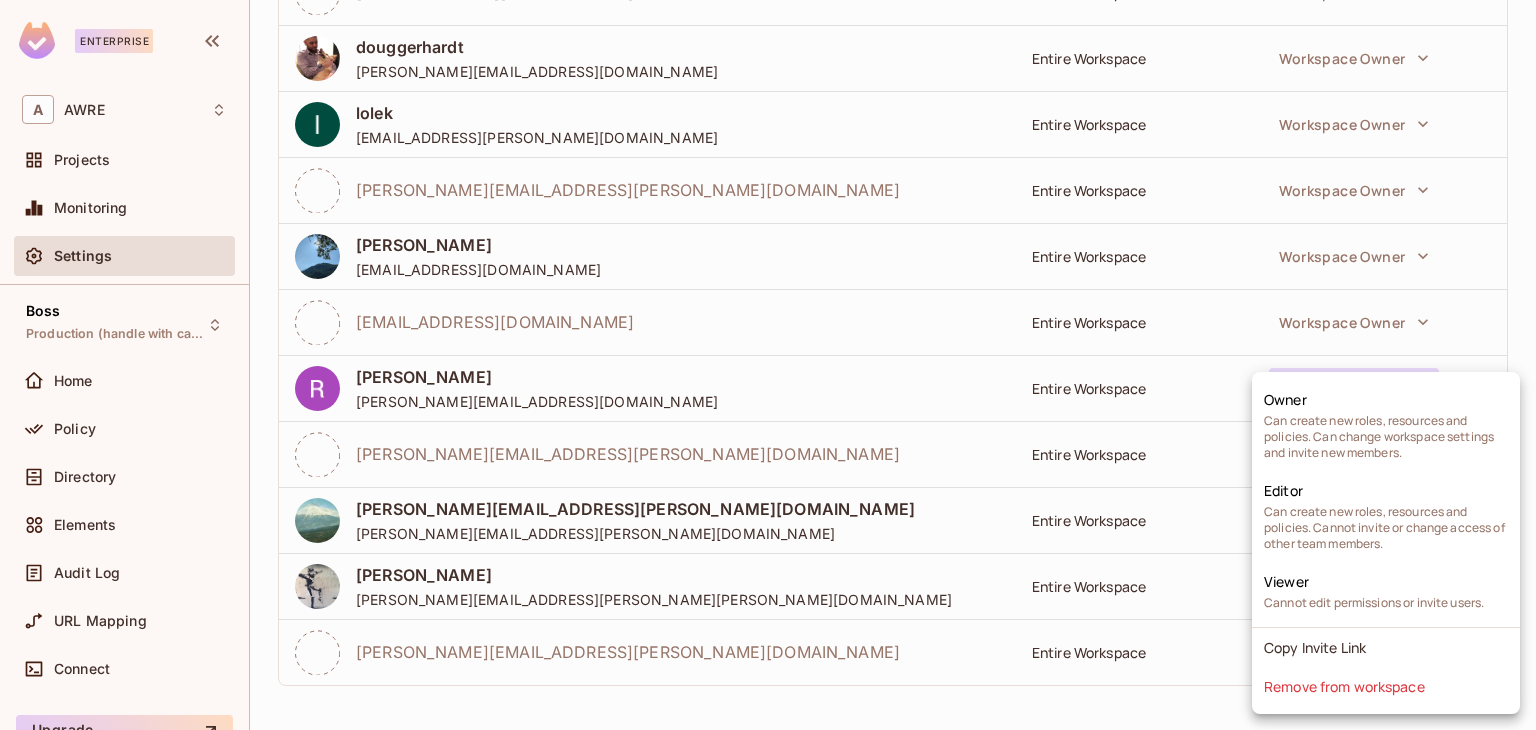 click at bounding box center [768, 365] 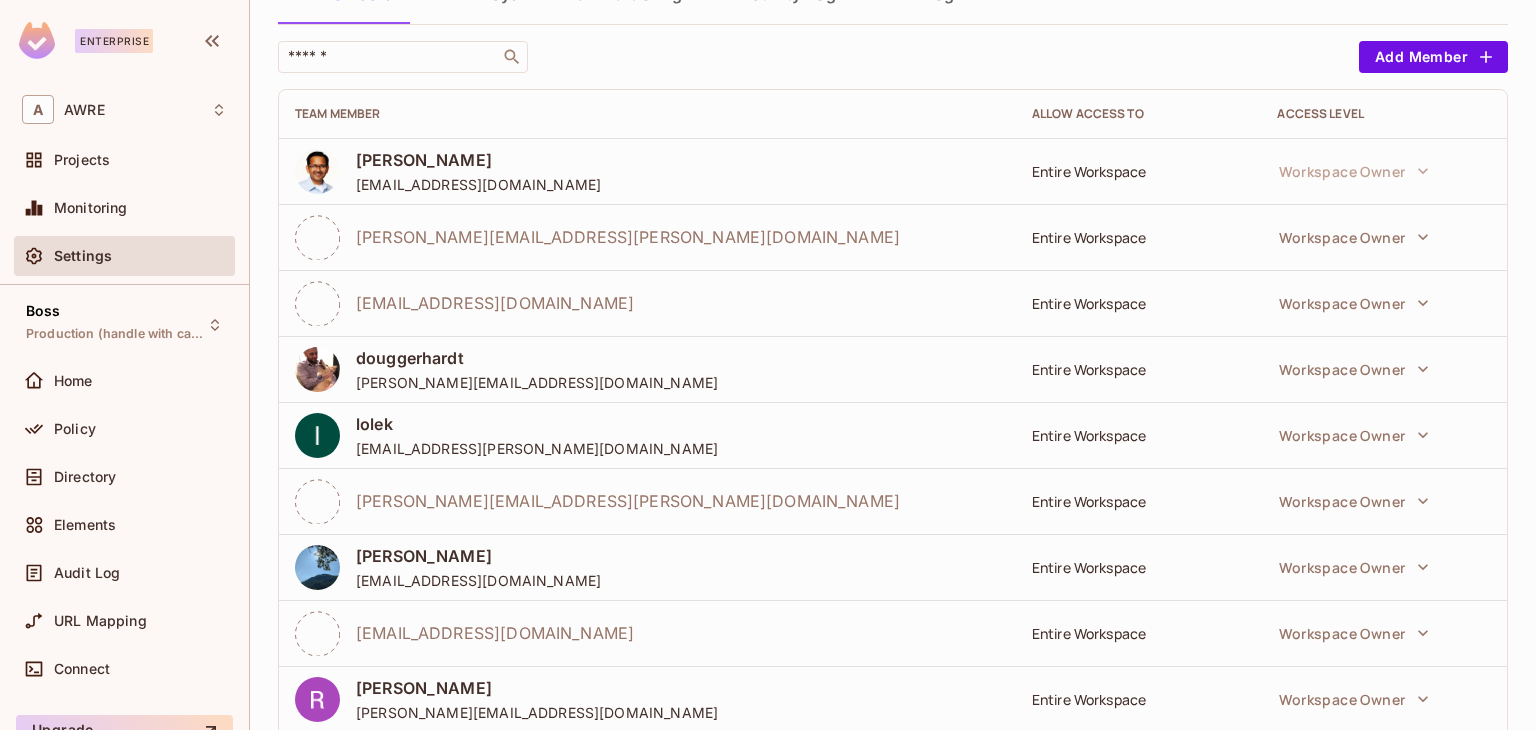scroll, scrollTop: 0, scrollLeft: 0, axis: both 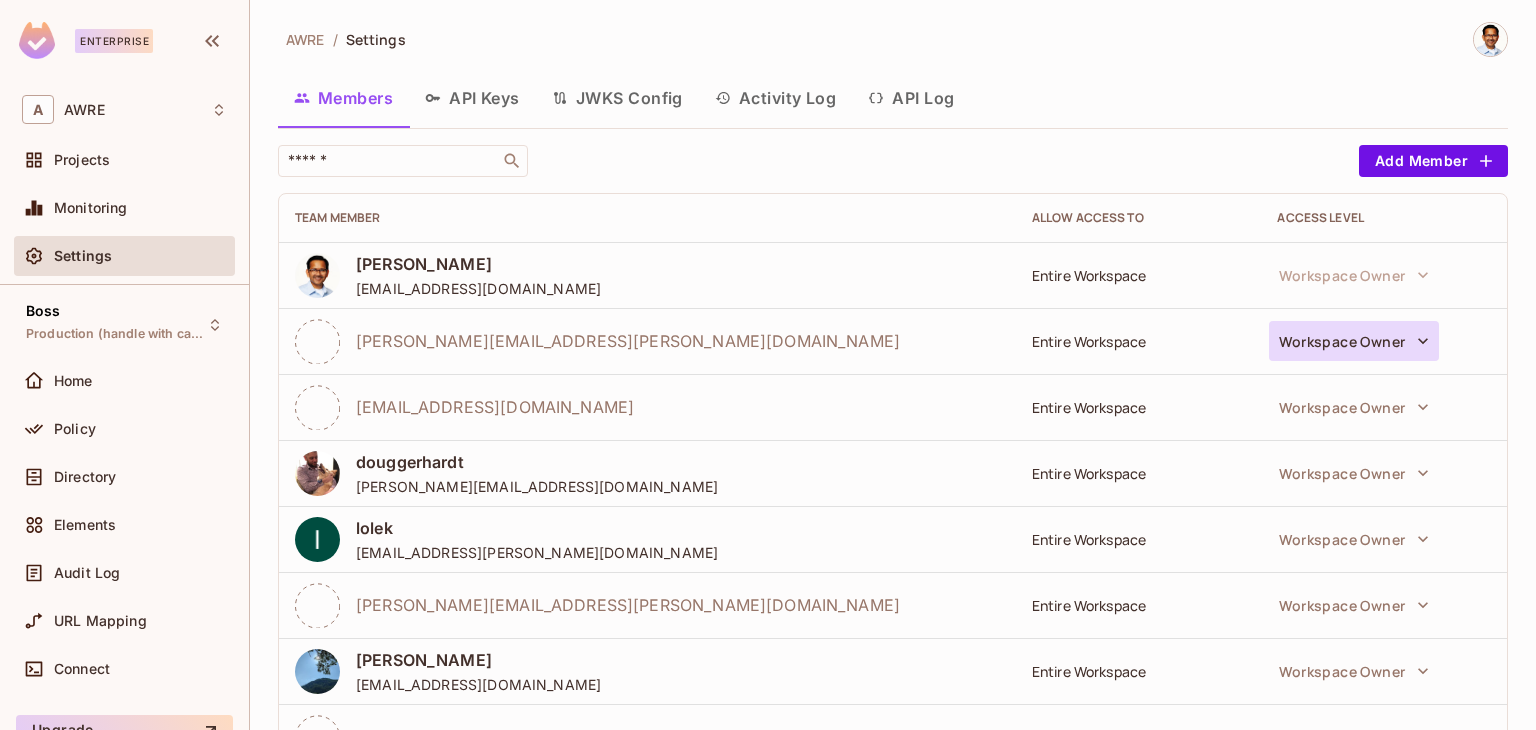 click 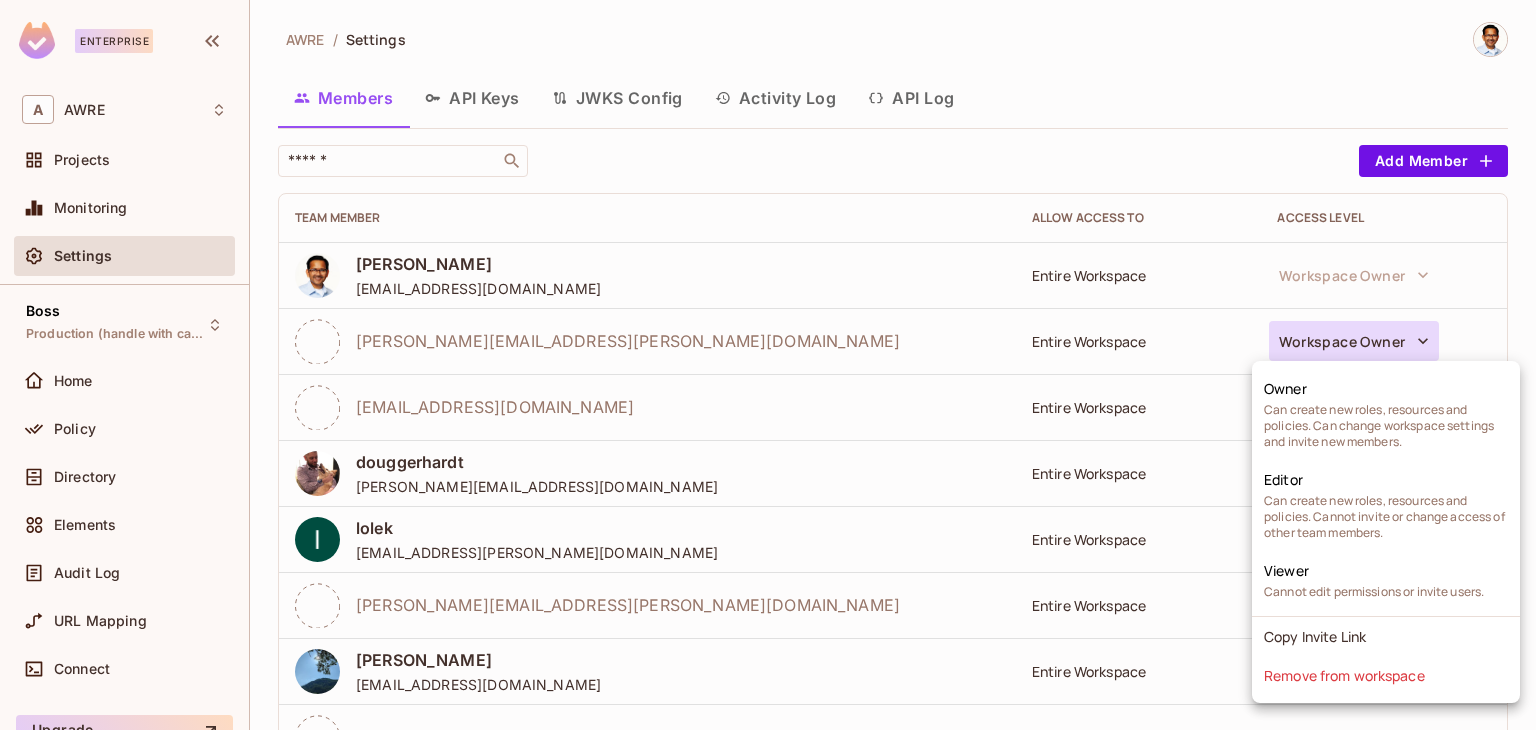 click at bounding box center [768, 365] 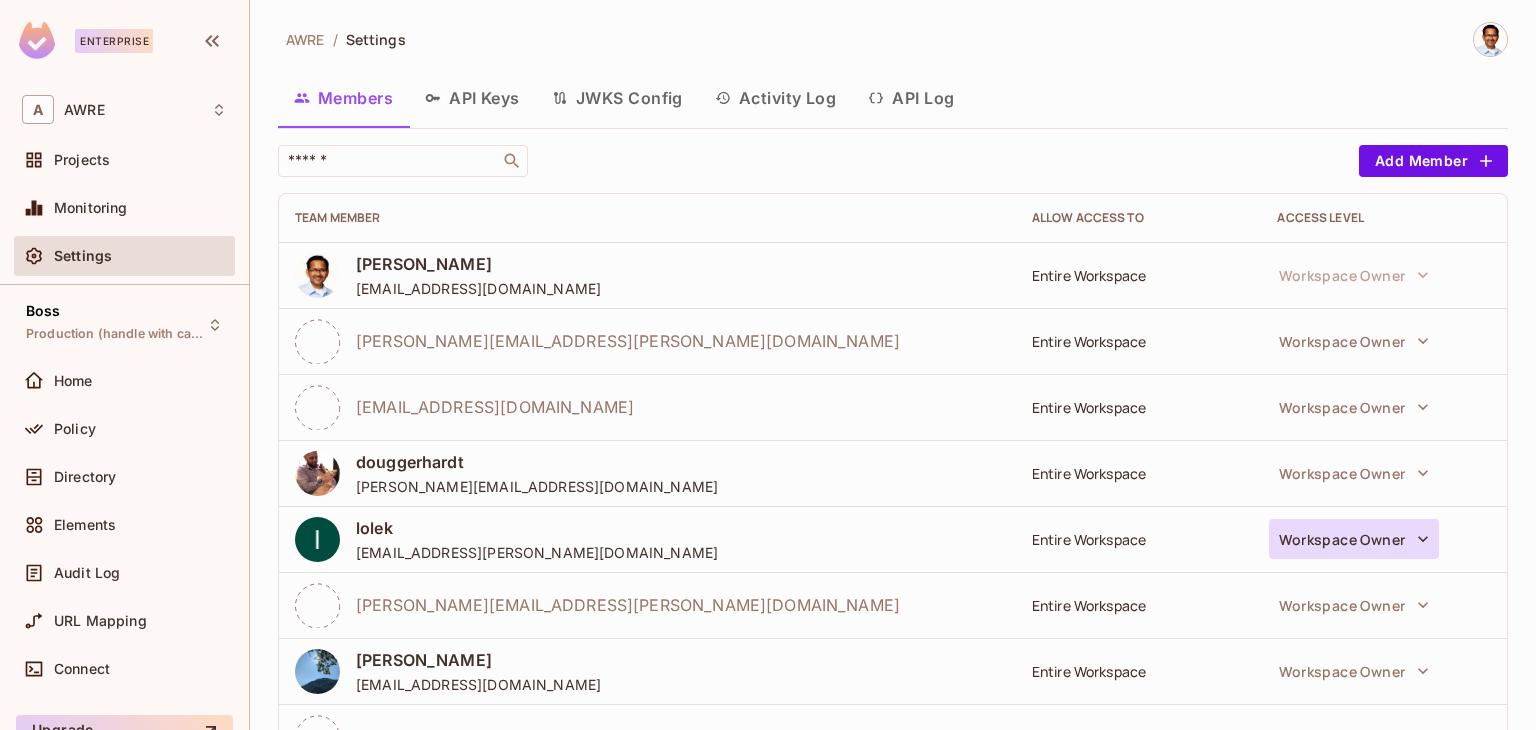 click 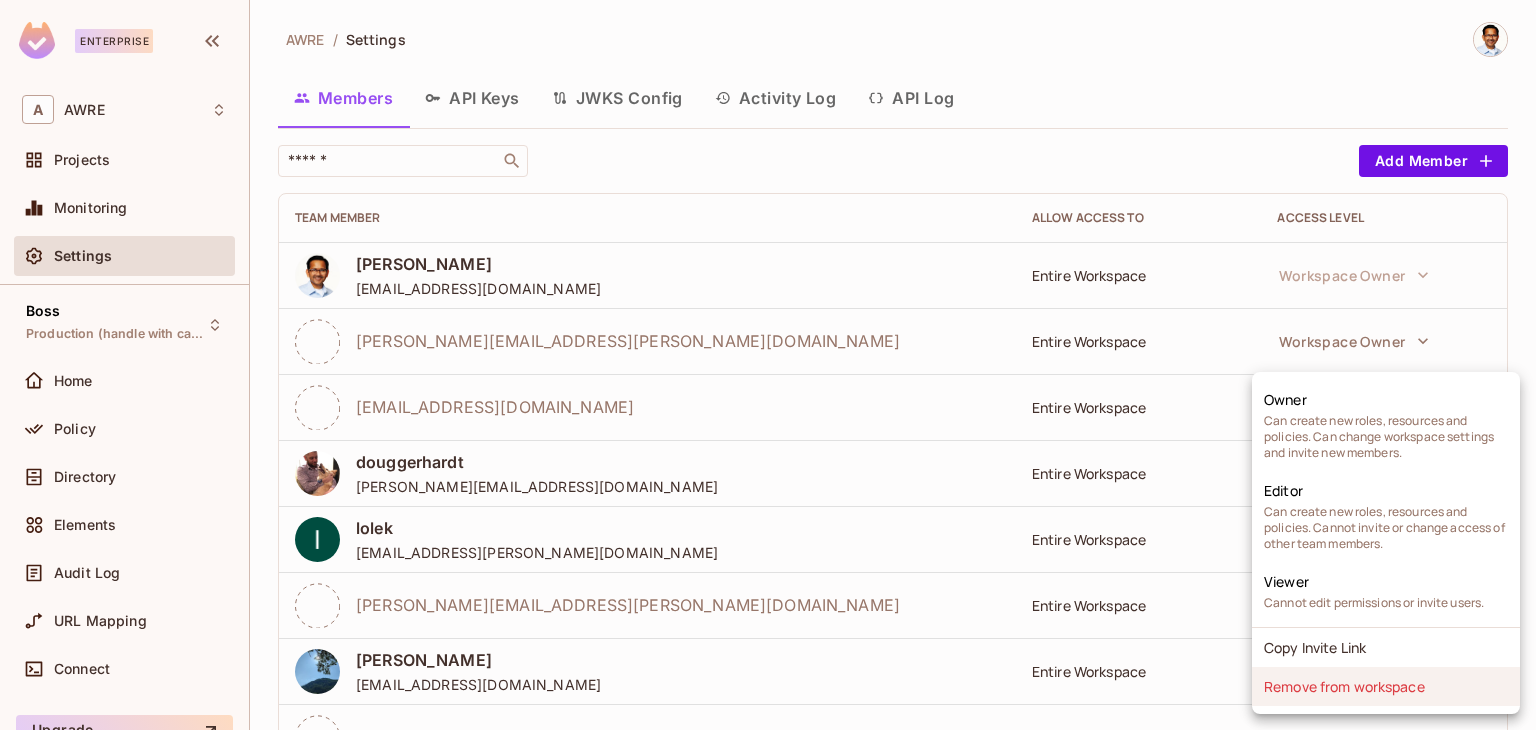 click on "Remove from workspace" at bounding box center (1386, 686) 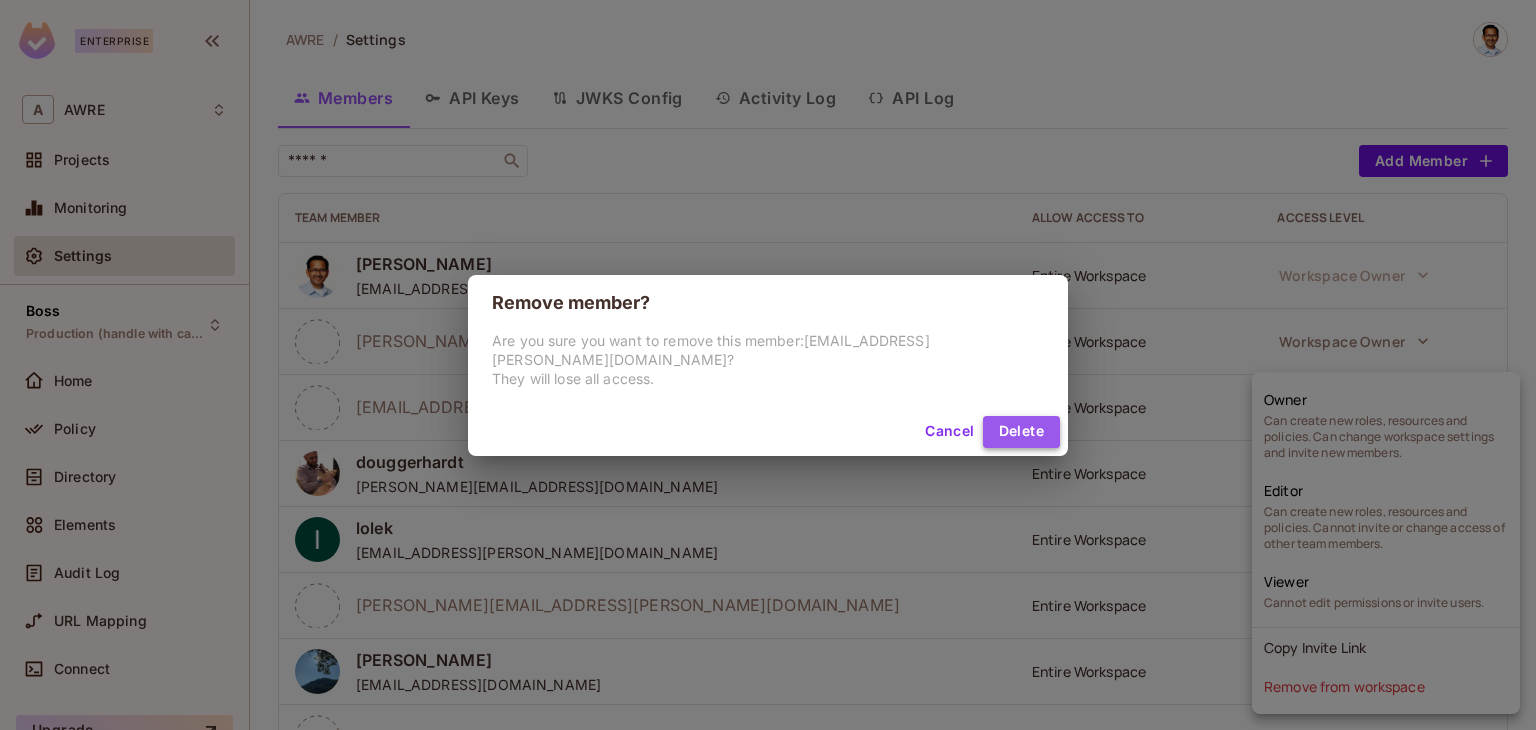 click on "Delete" at bounding box center [1021, 432] 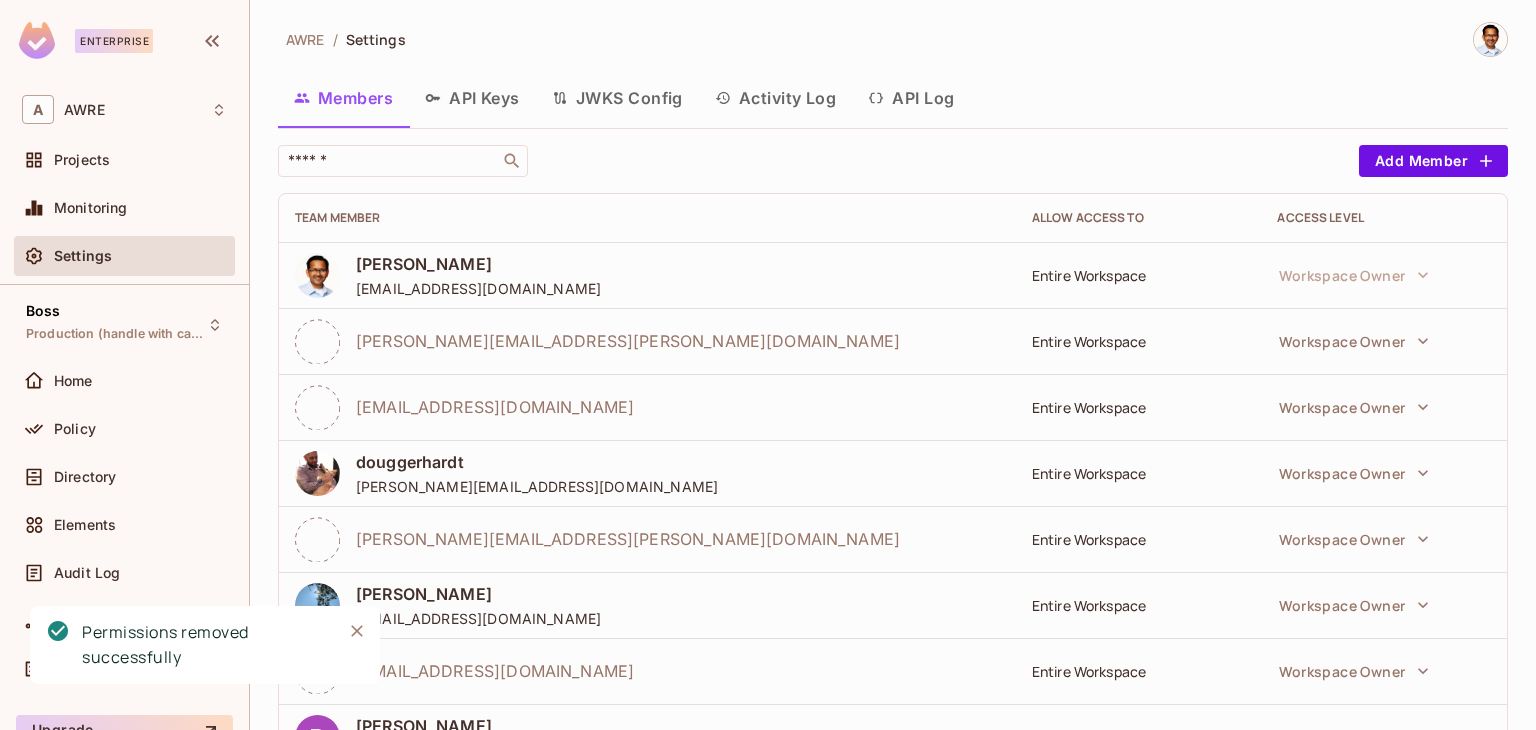 click 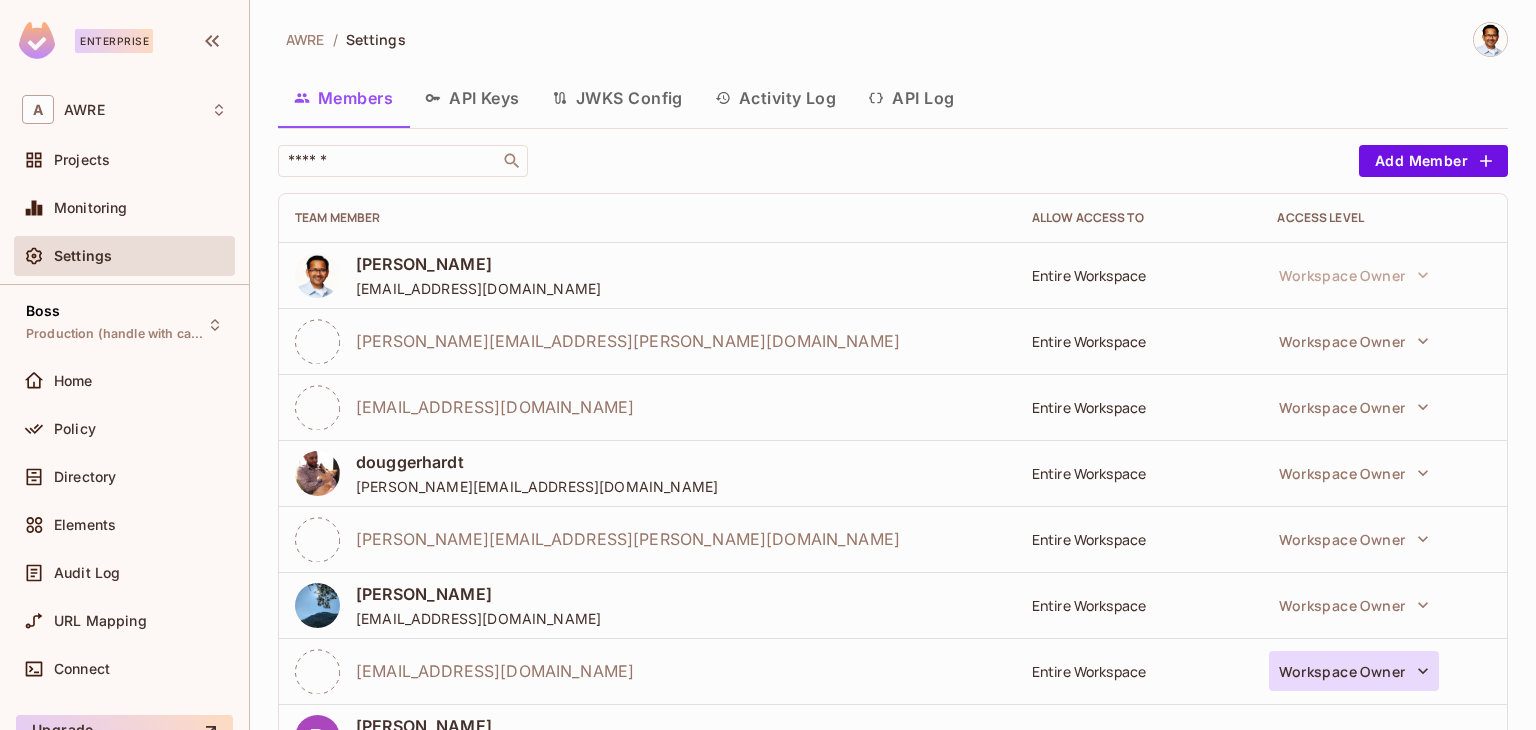 click 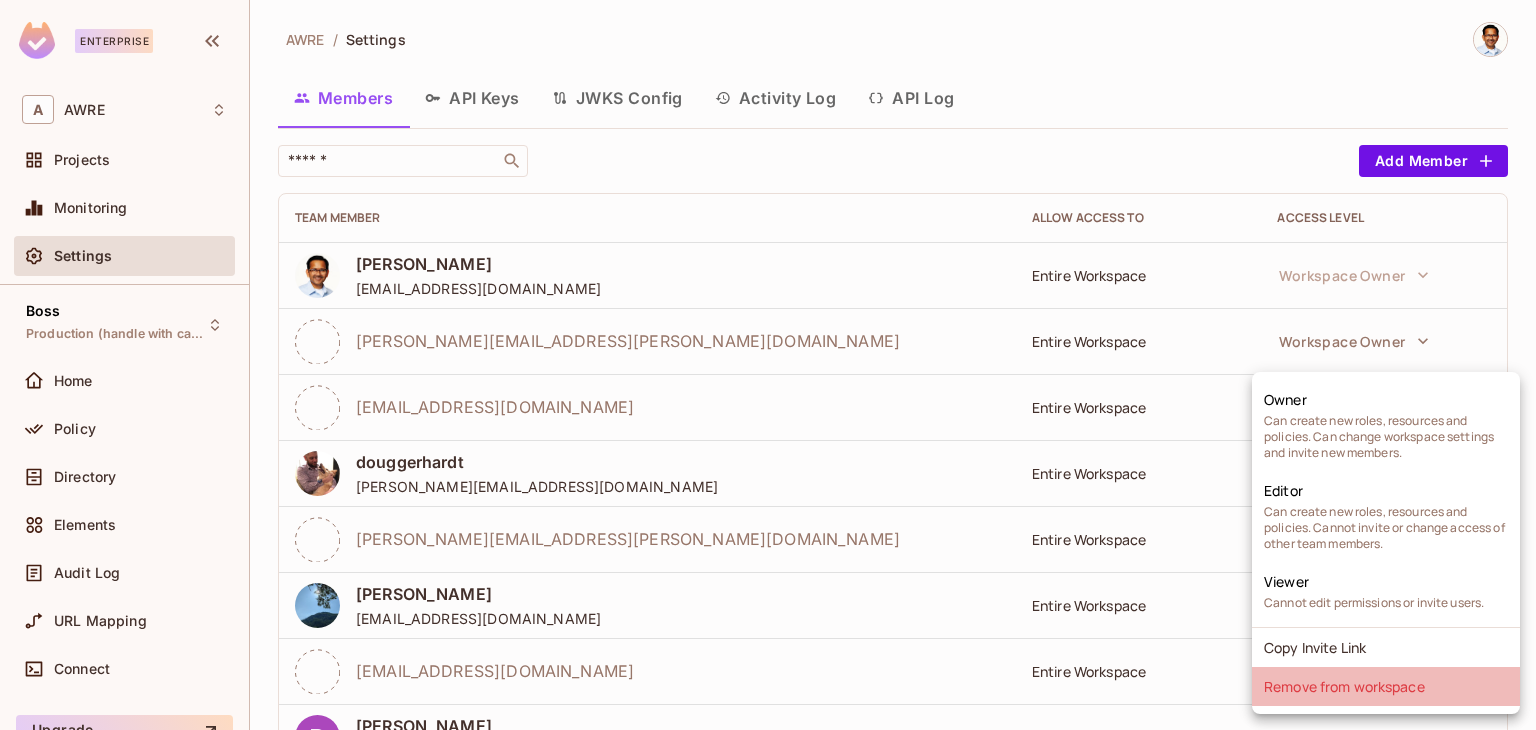 click on "Remove from workspace" at bounding box center (1386, 686) 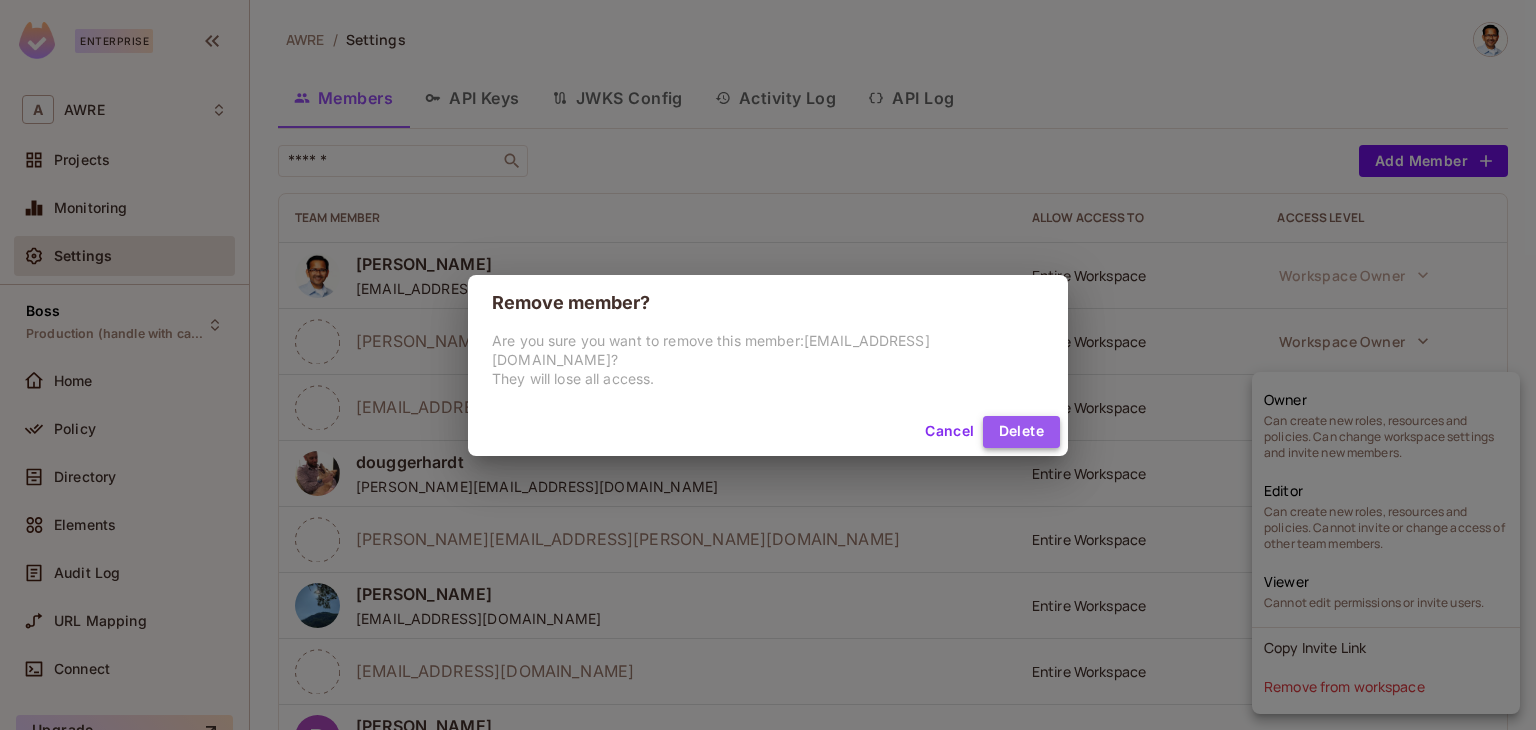 click on "Delete" at bounding box center [1021, 432] 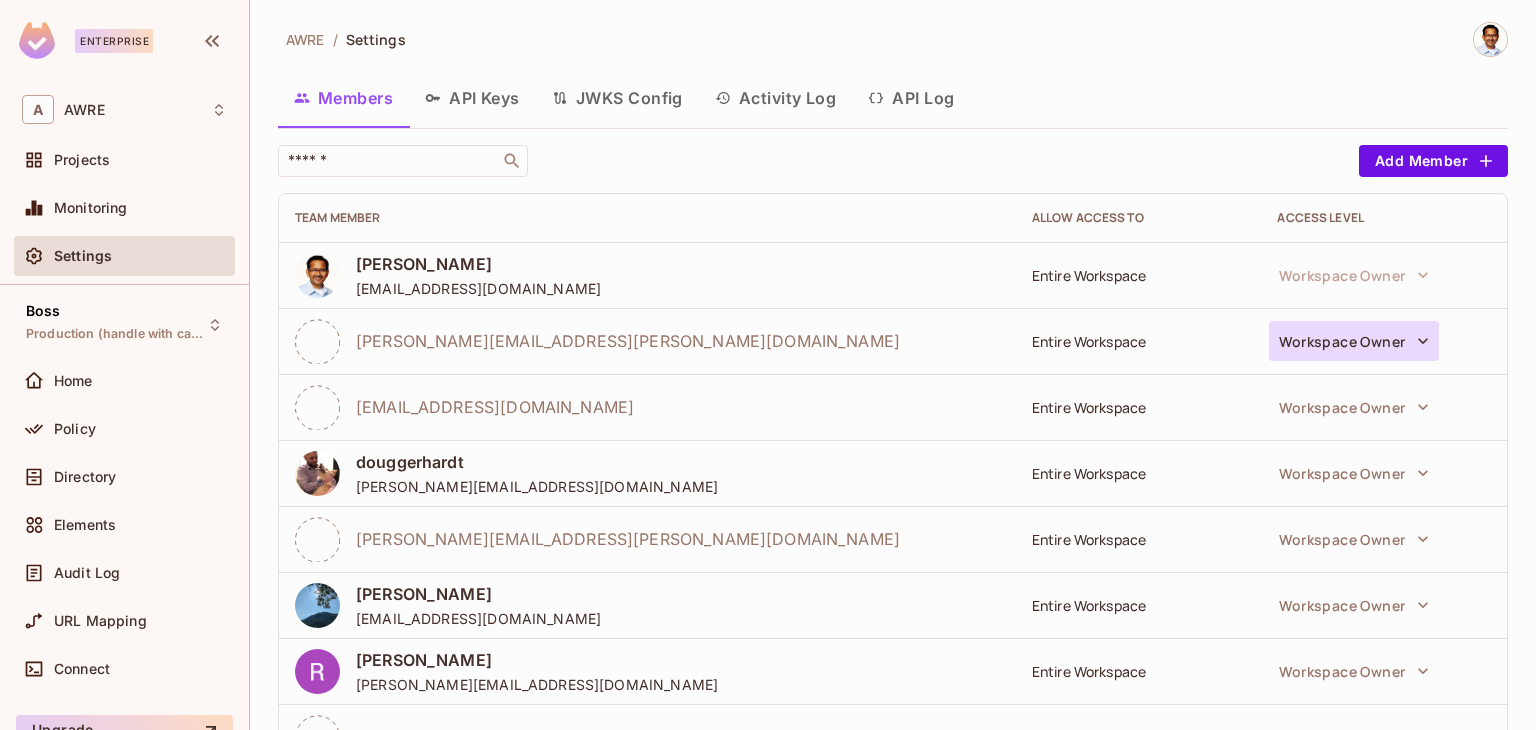 click 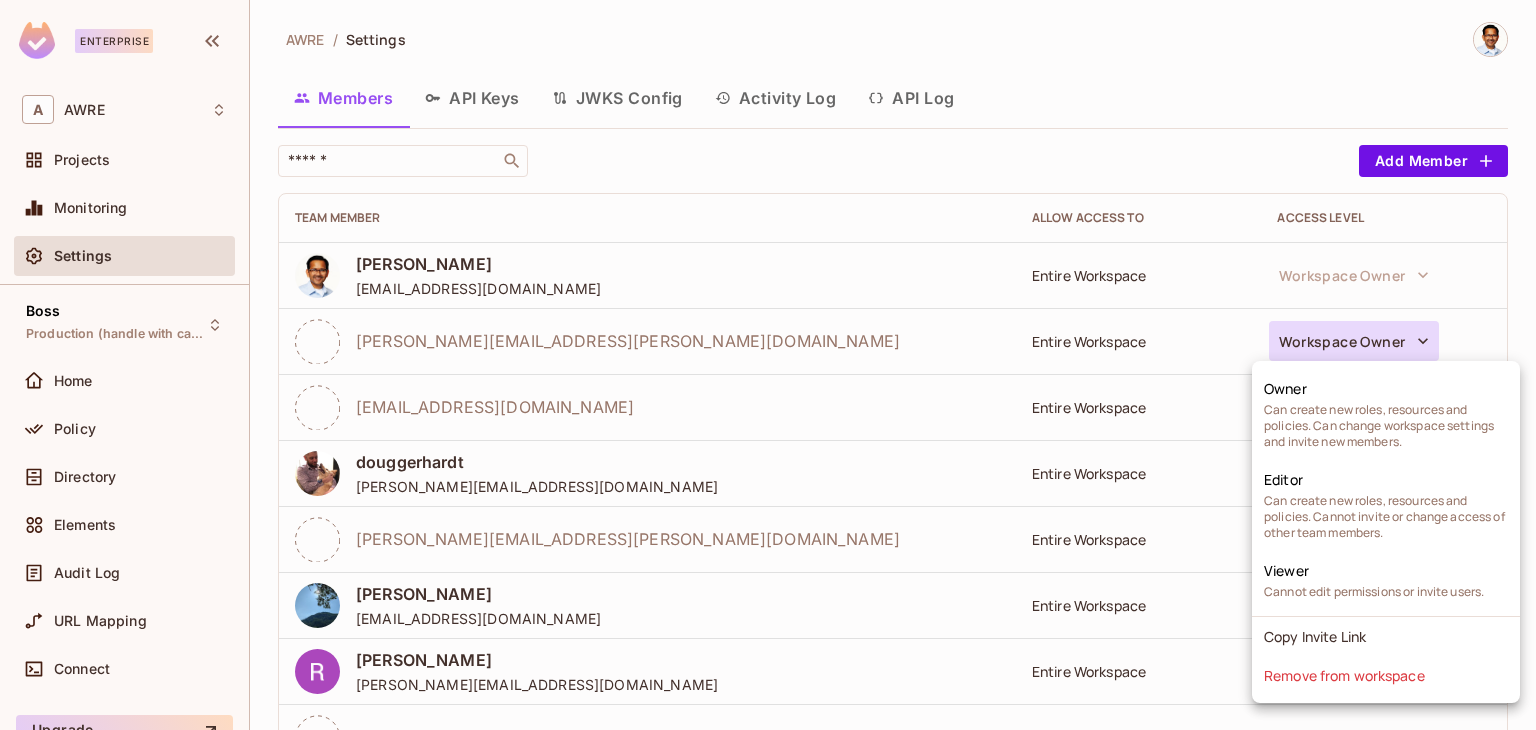 click at bounding box center [768, 365] 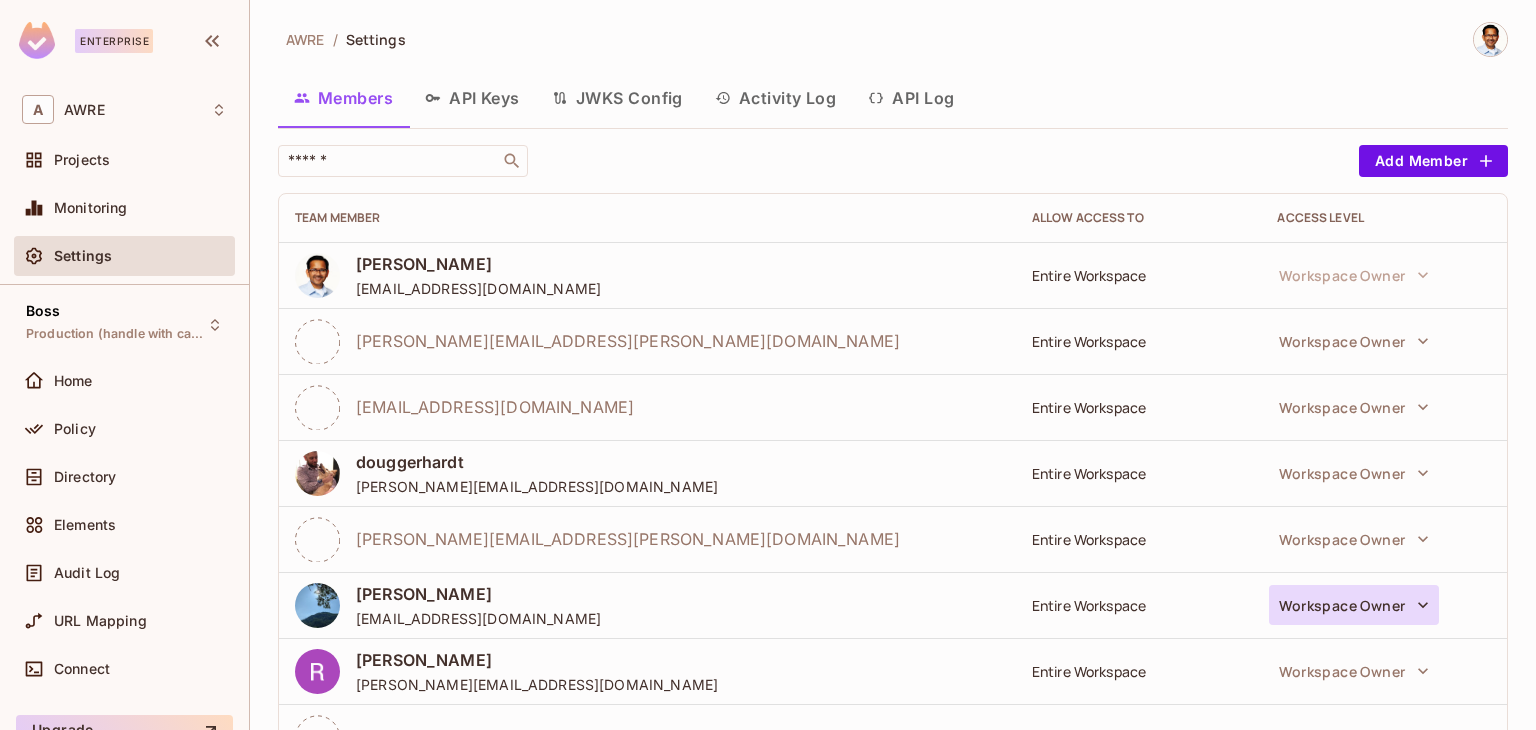 click 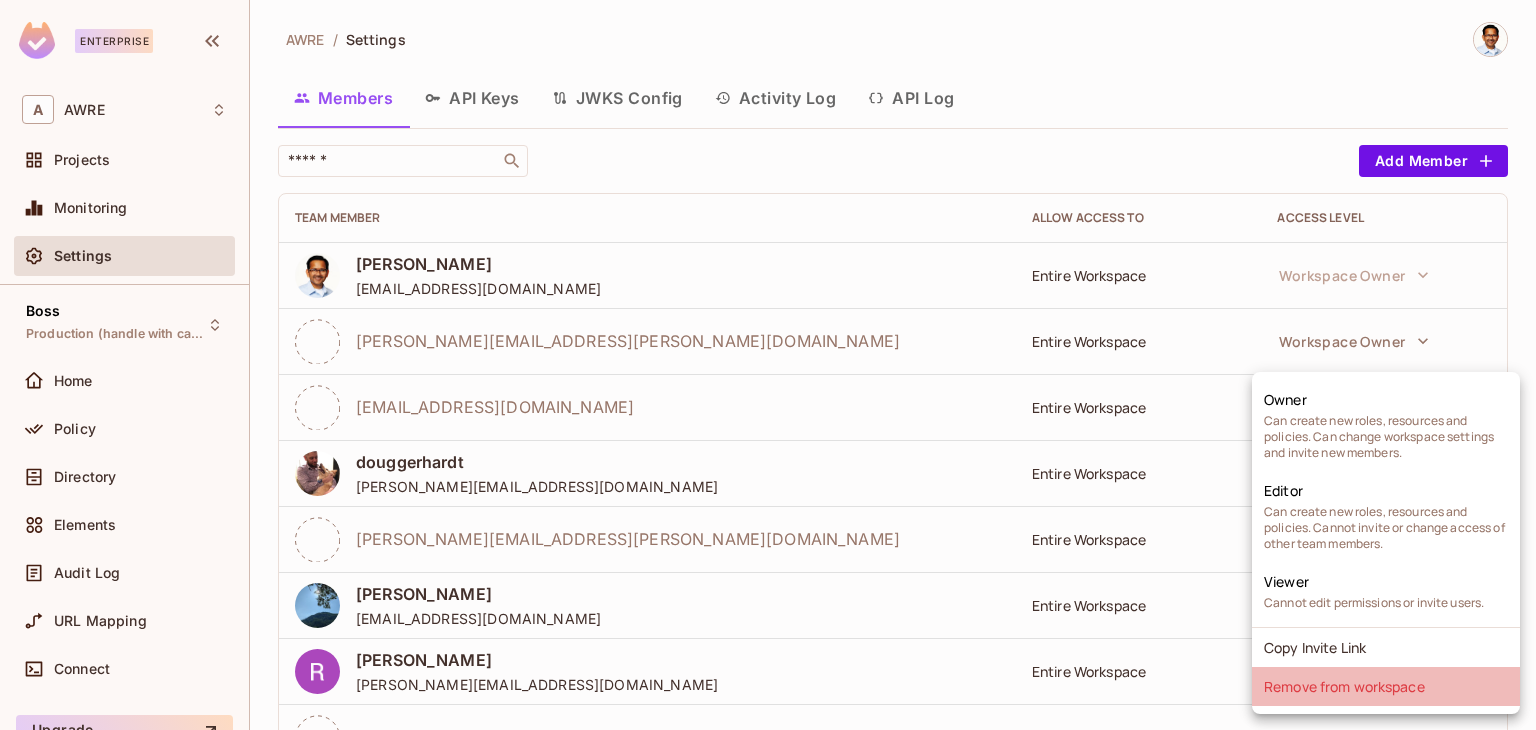 click on "Remove from workspace" at bounding box center [1386, 686] 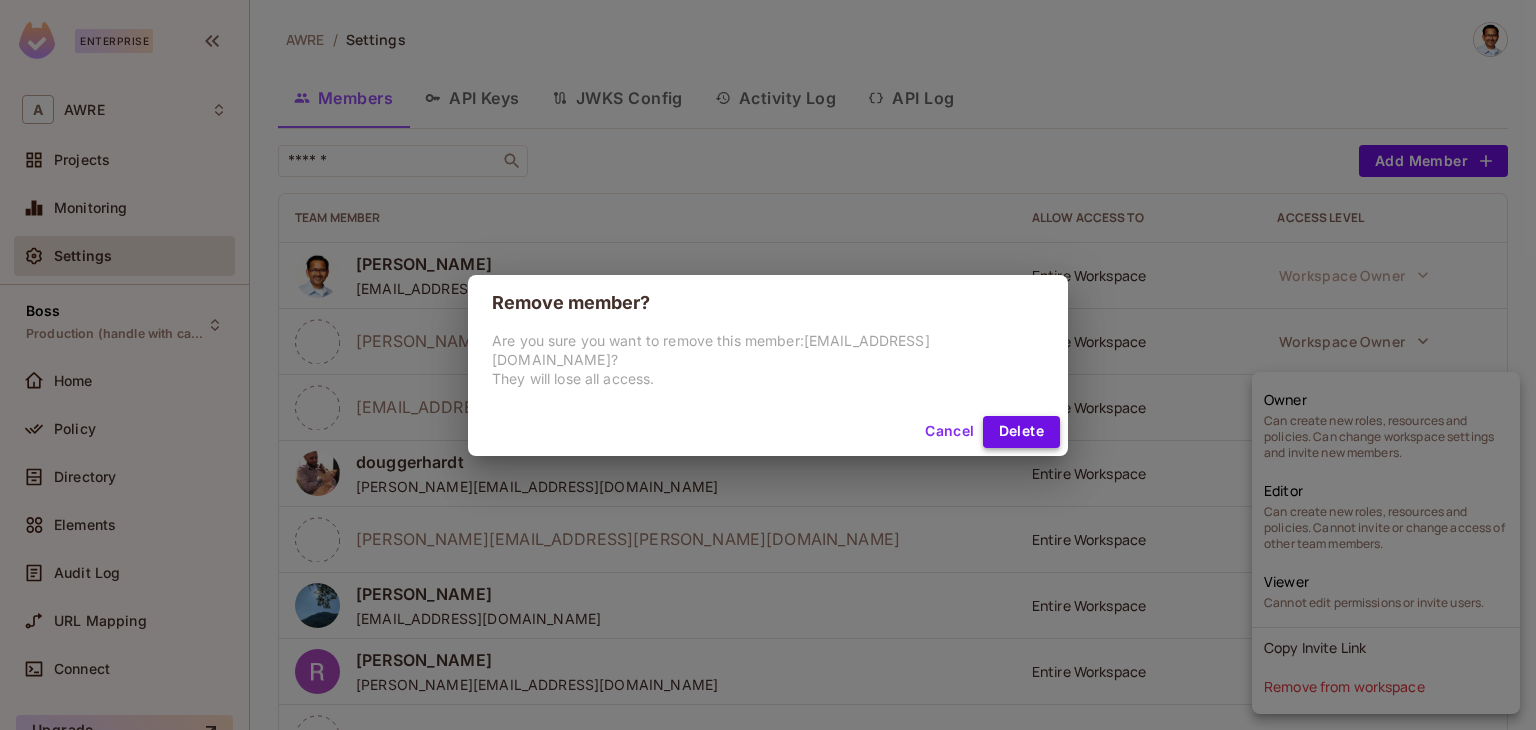 click on "Delete" at bounding box center (1021, 432) 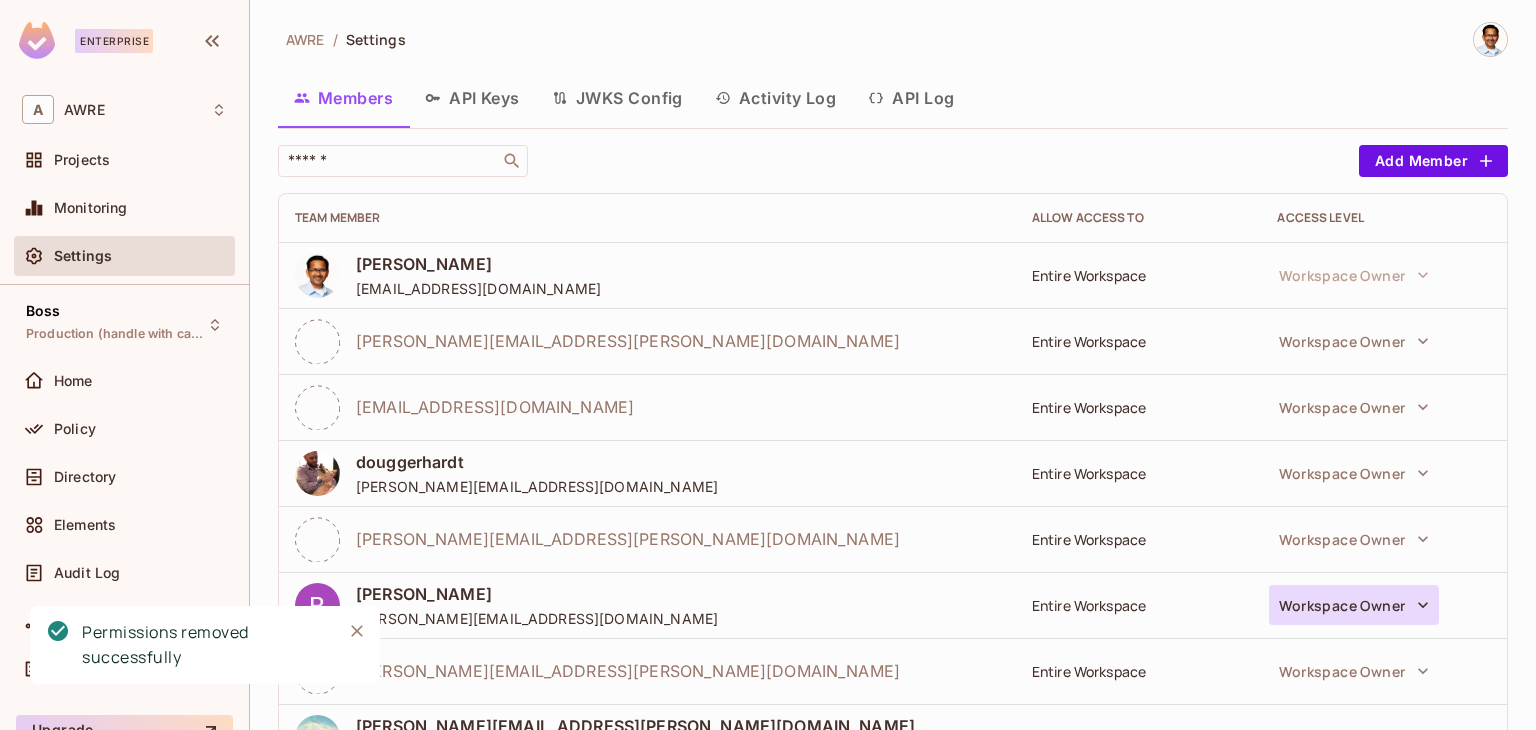 click 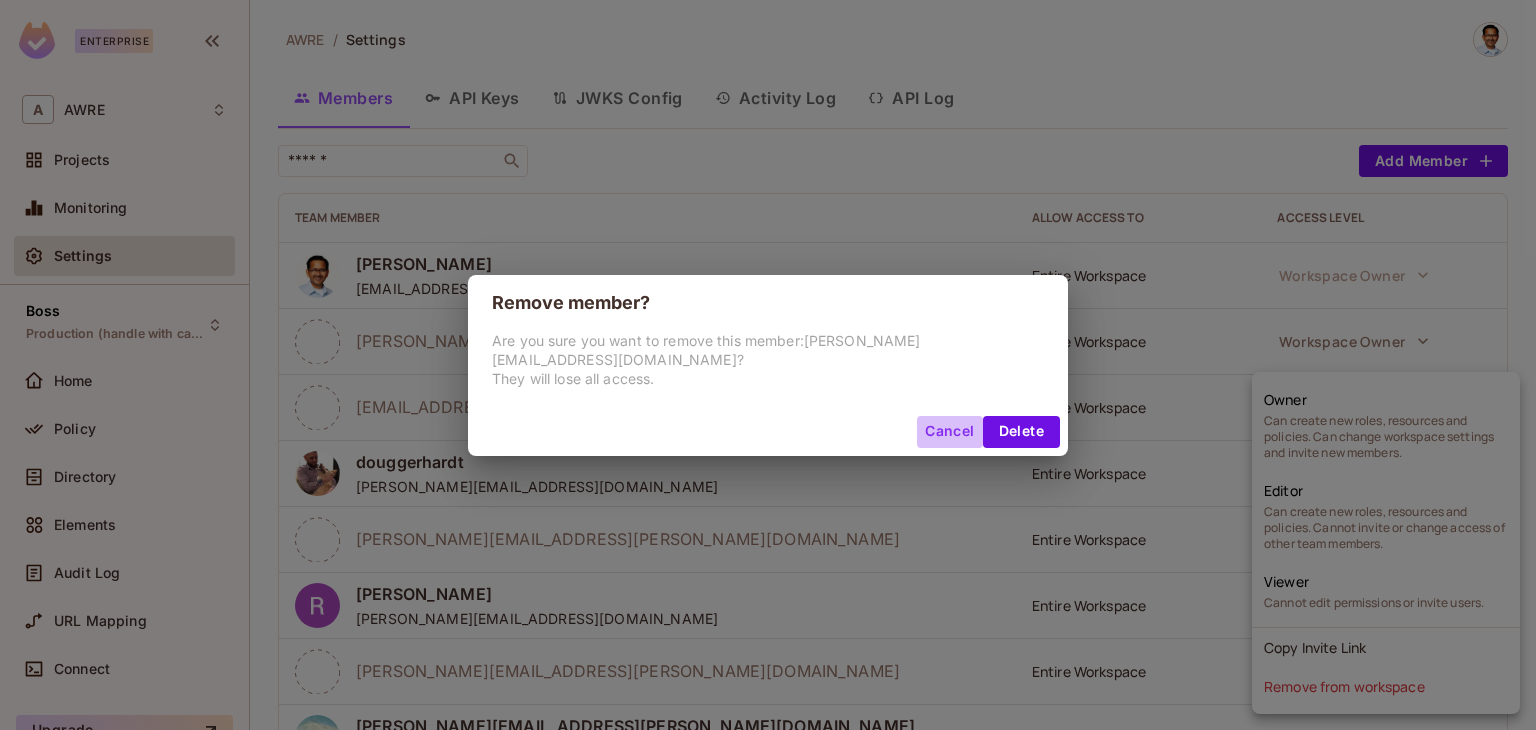 click on "Cancel" at bounding box center [949, 432] 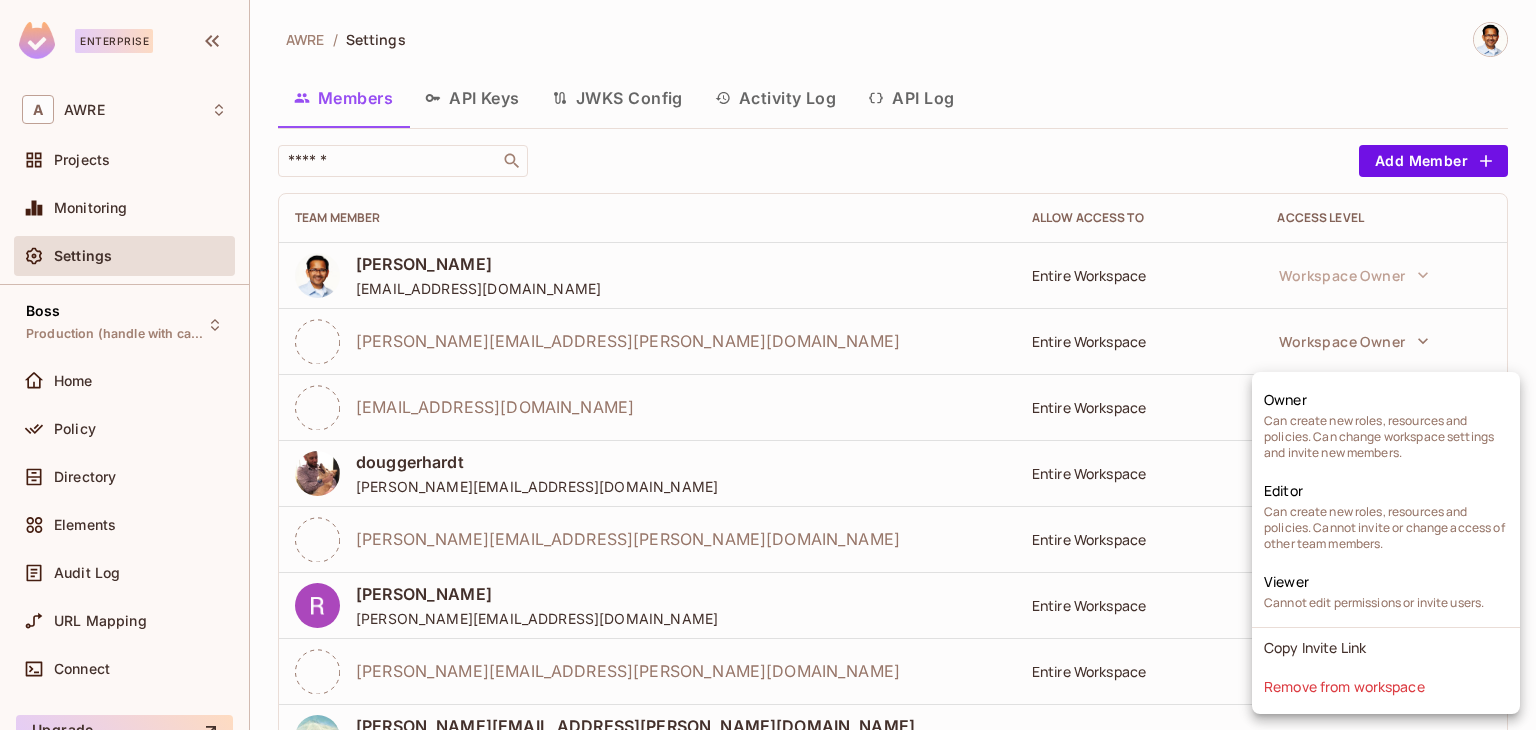 click at bounding box center (768, 365) 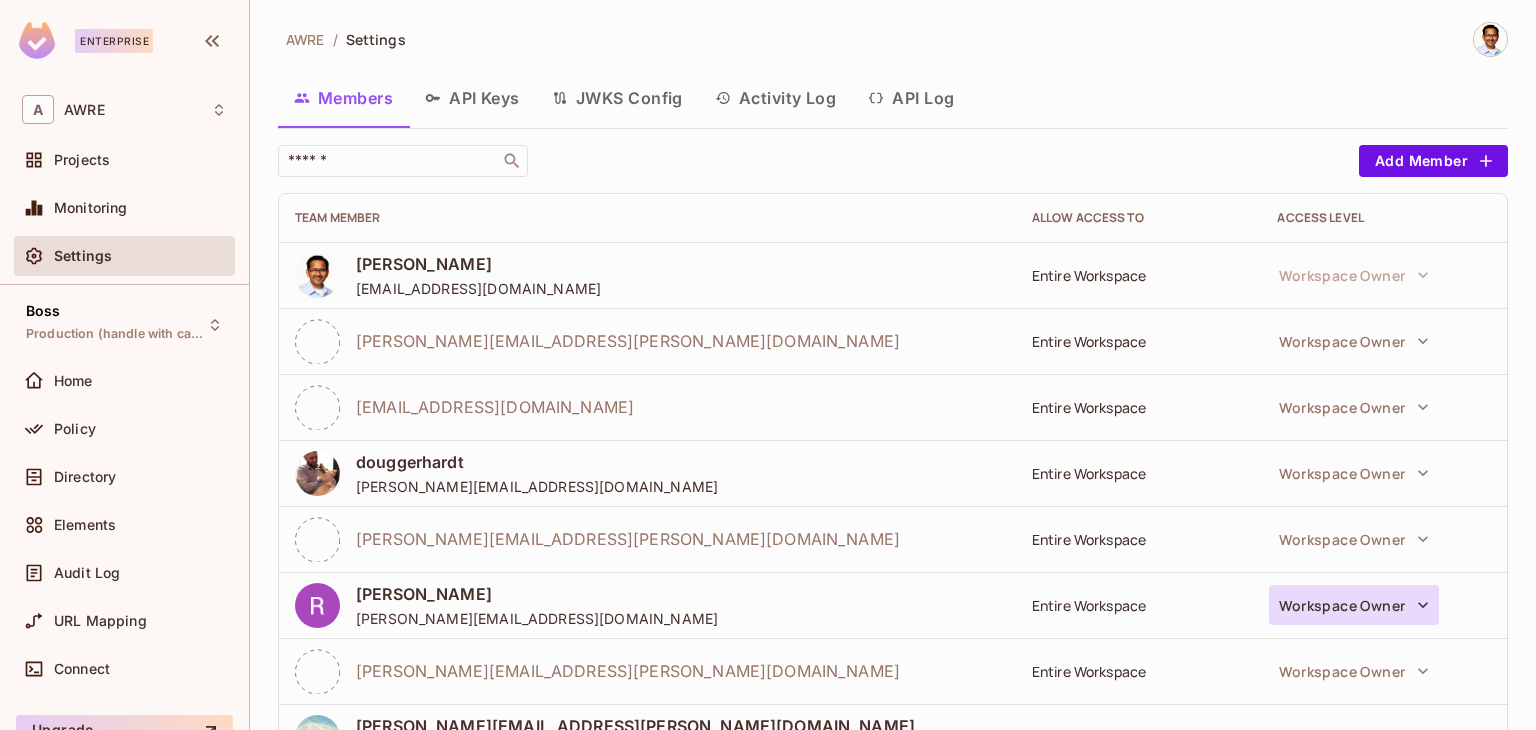 click 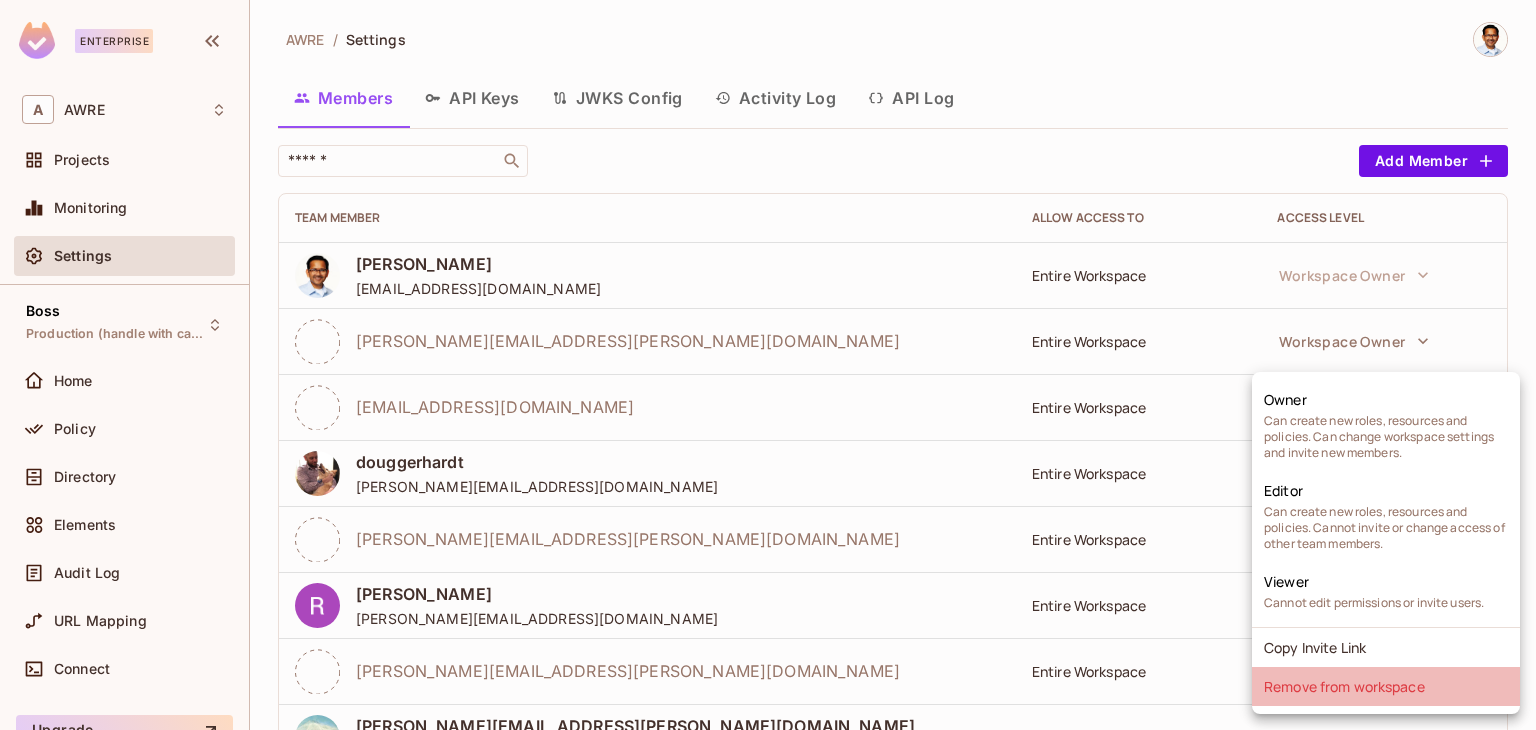 click on "Remove from workspace" at bounding box center [1386, 686] 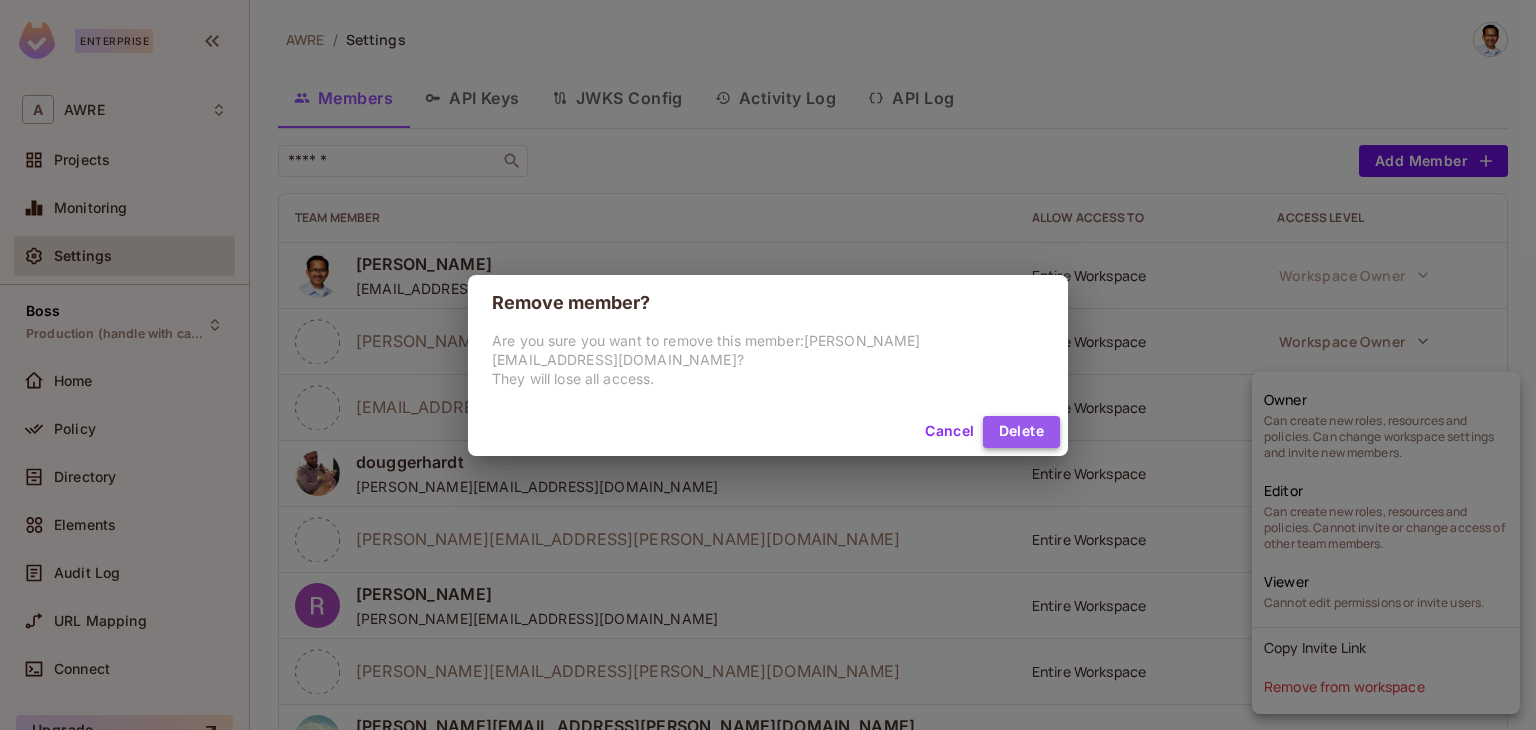 click on "Delete" at bounding box center (1021, 432) 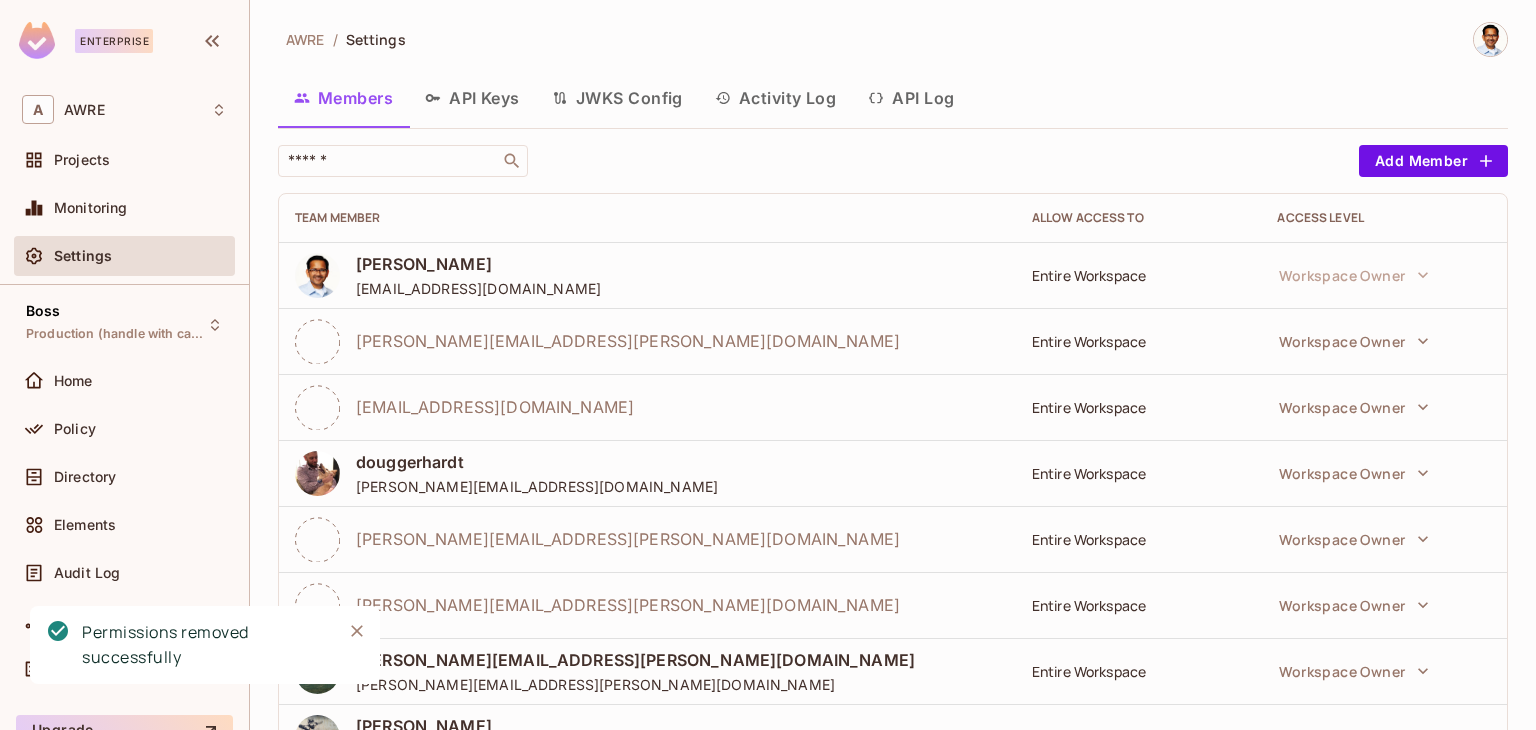 click 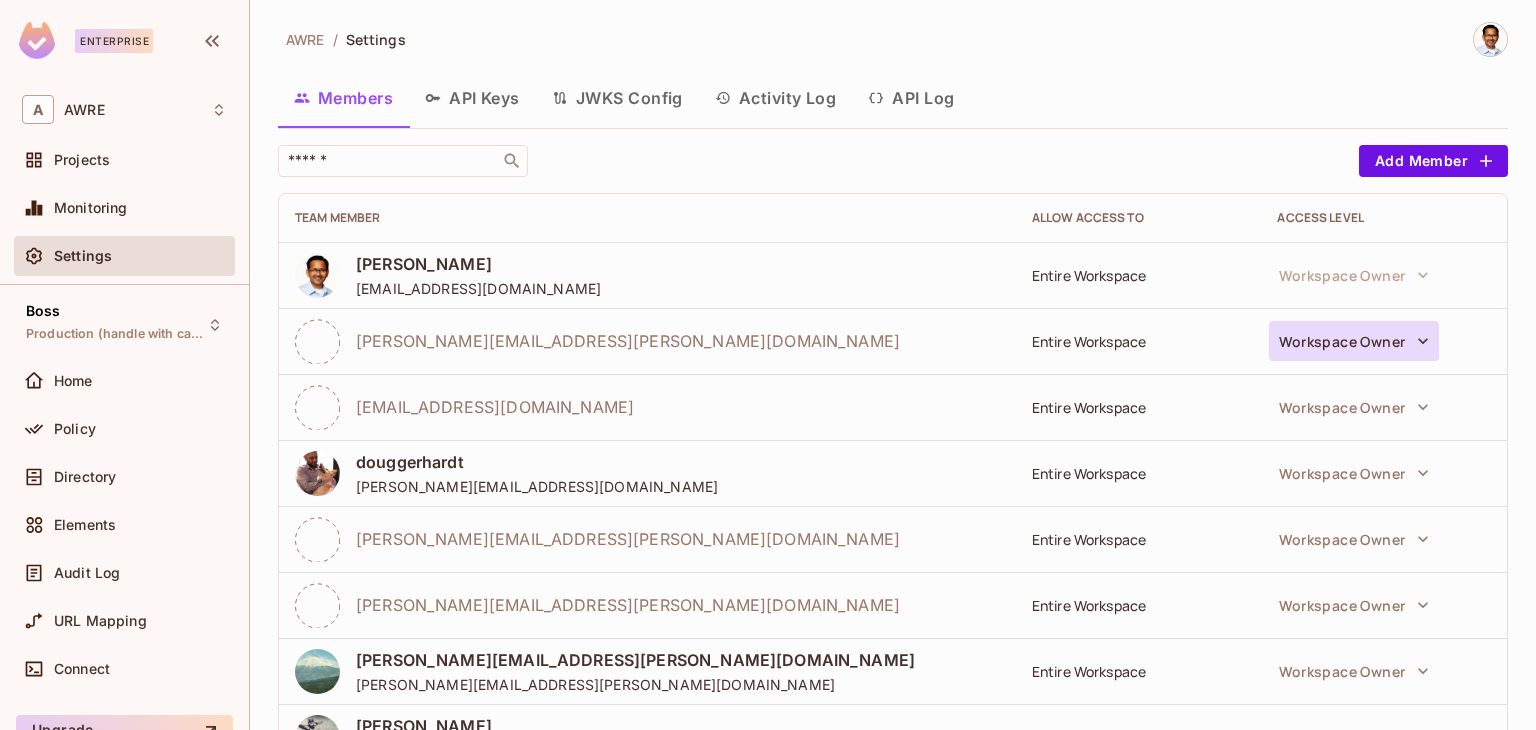 click 